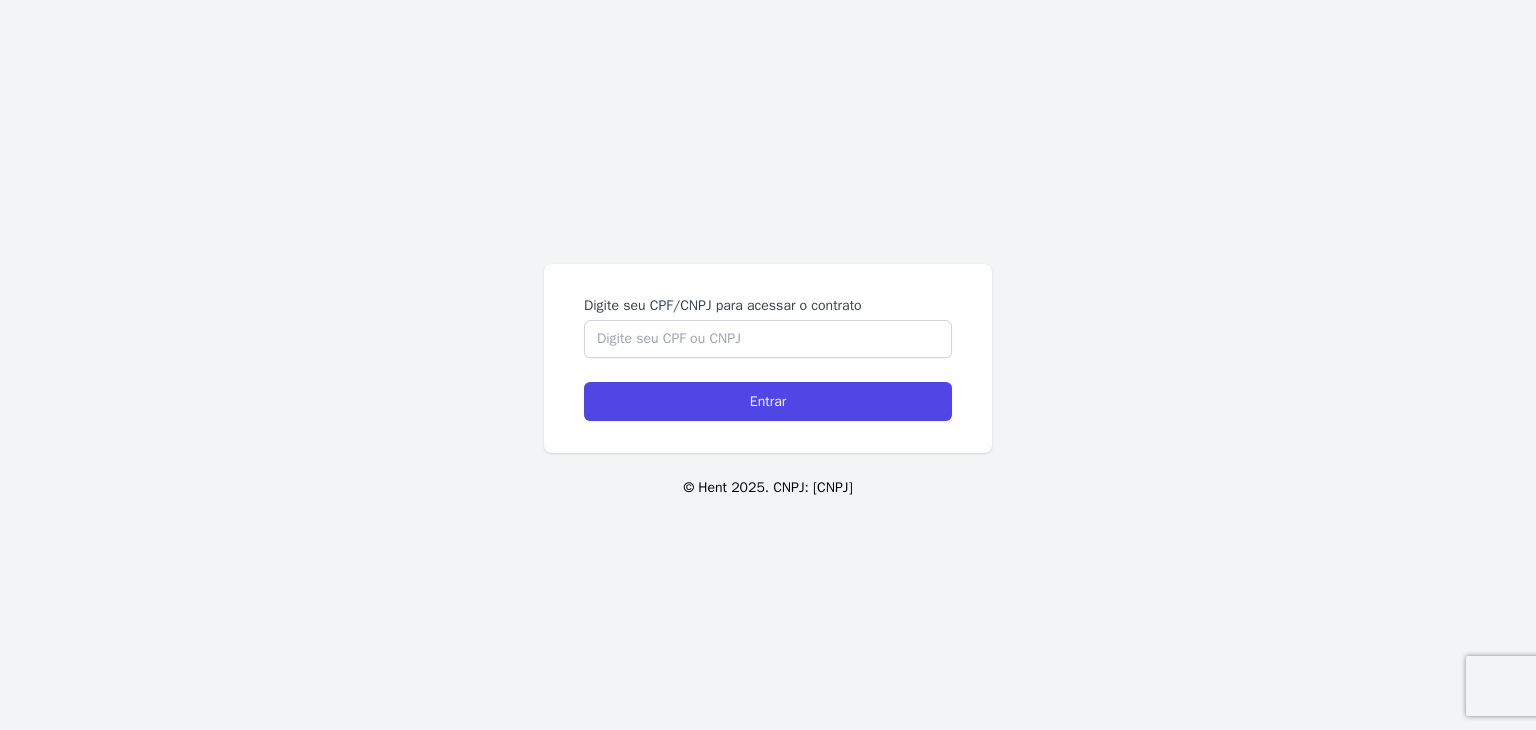 scroll, scrollTop: 0, scrollLeft: 0, axis: both 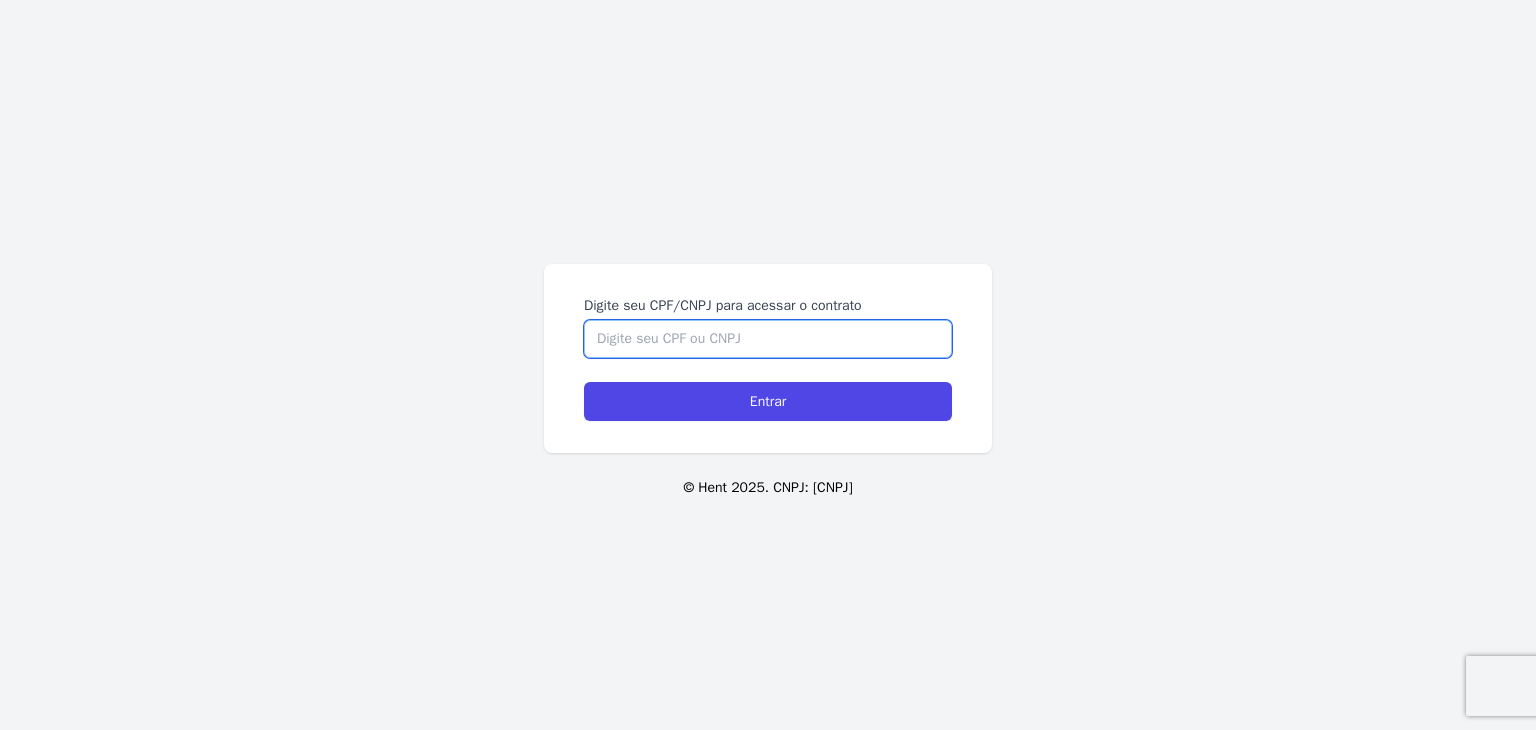 click on "Digite seu CPF/CNPJ para acessar o contrato" at bounding box center [768, 339] 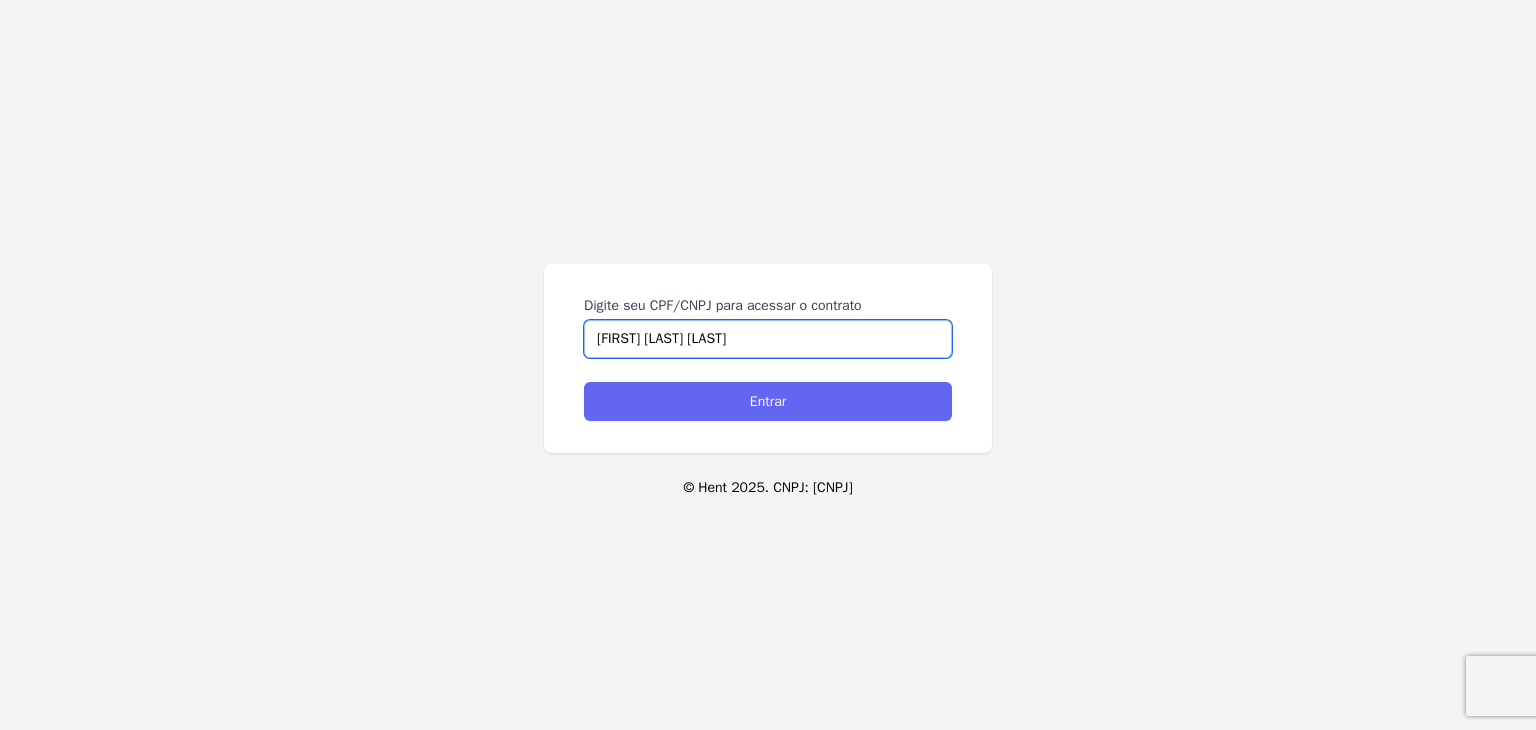 type on "lucas gonçalves de souza" 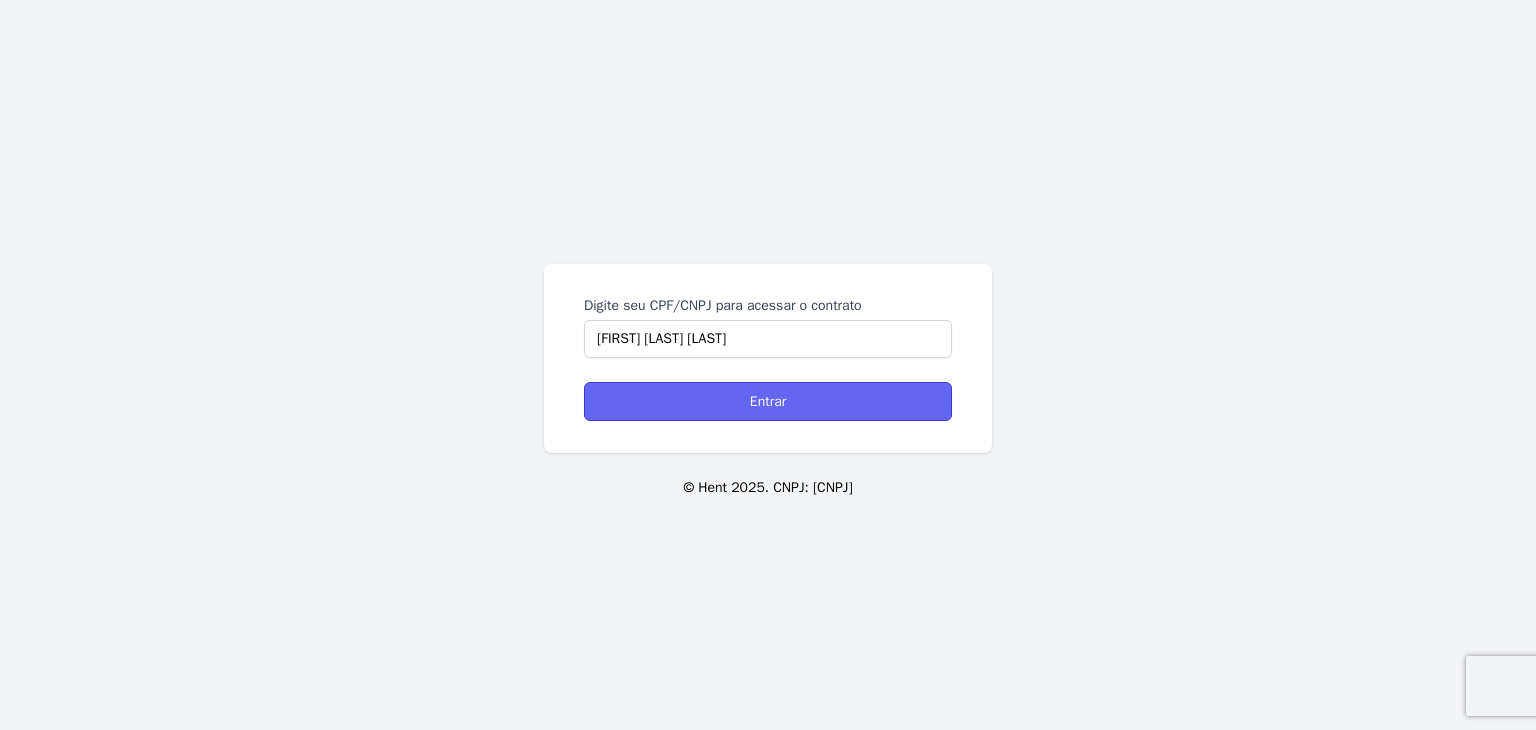 click on "Entrar" at bounding box center (768, 401) 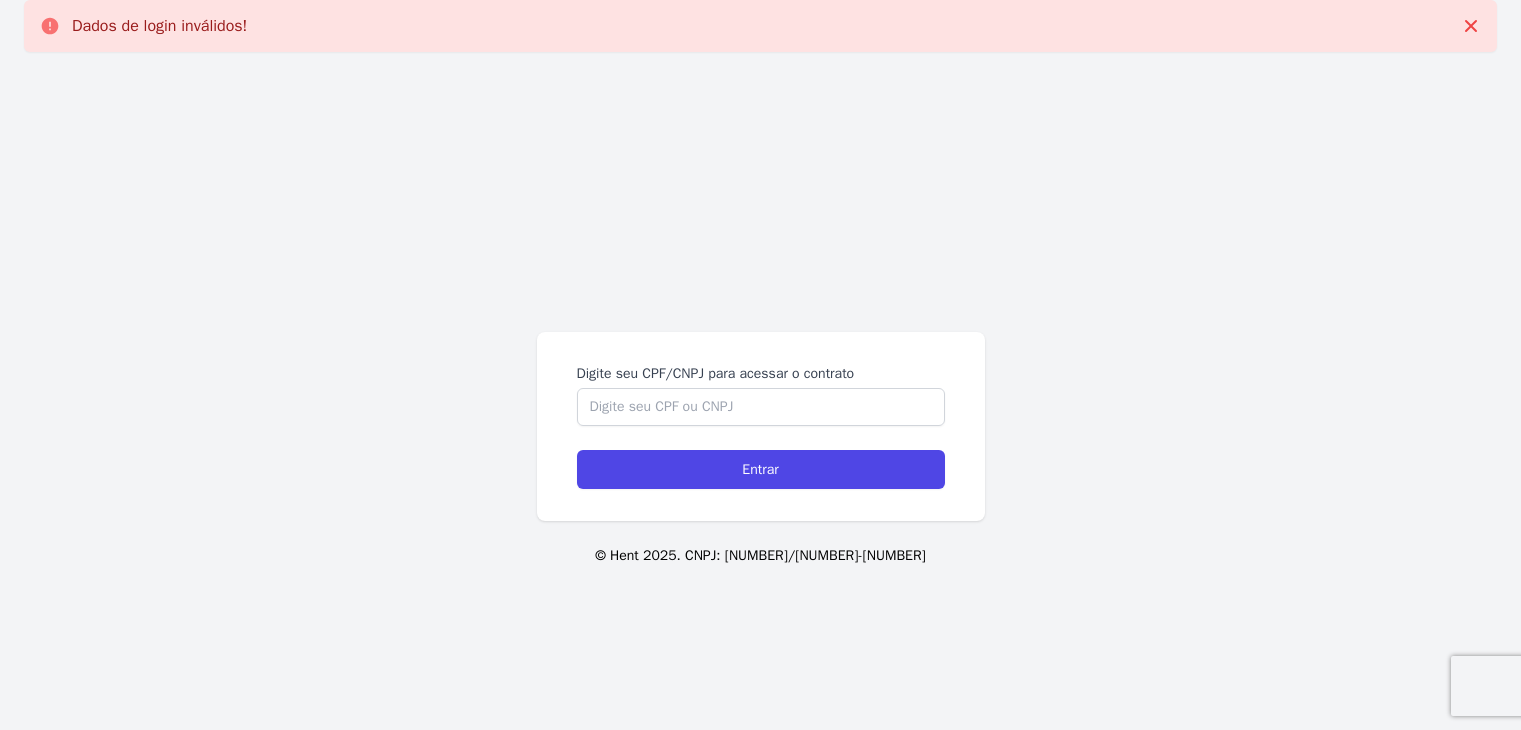 scroll, scrollTop: 0, scrollLeft: 0, axis: both 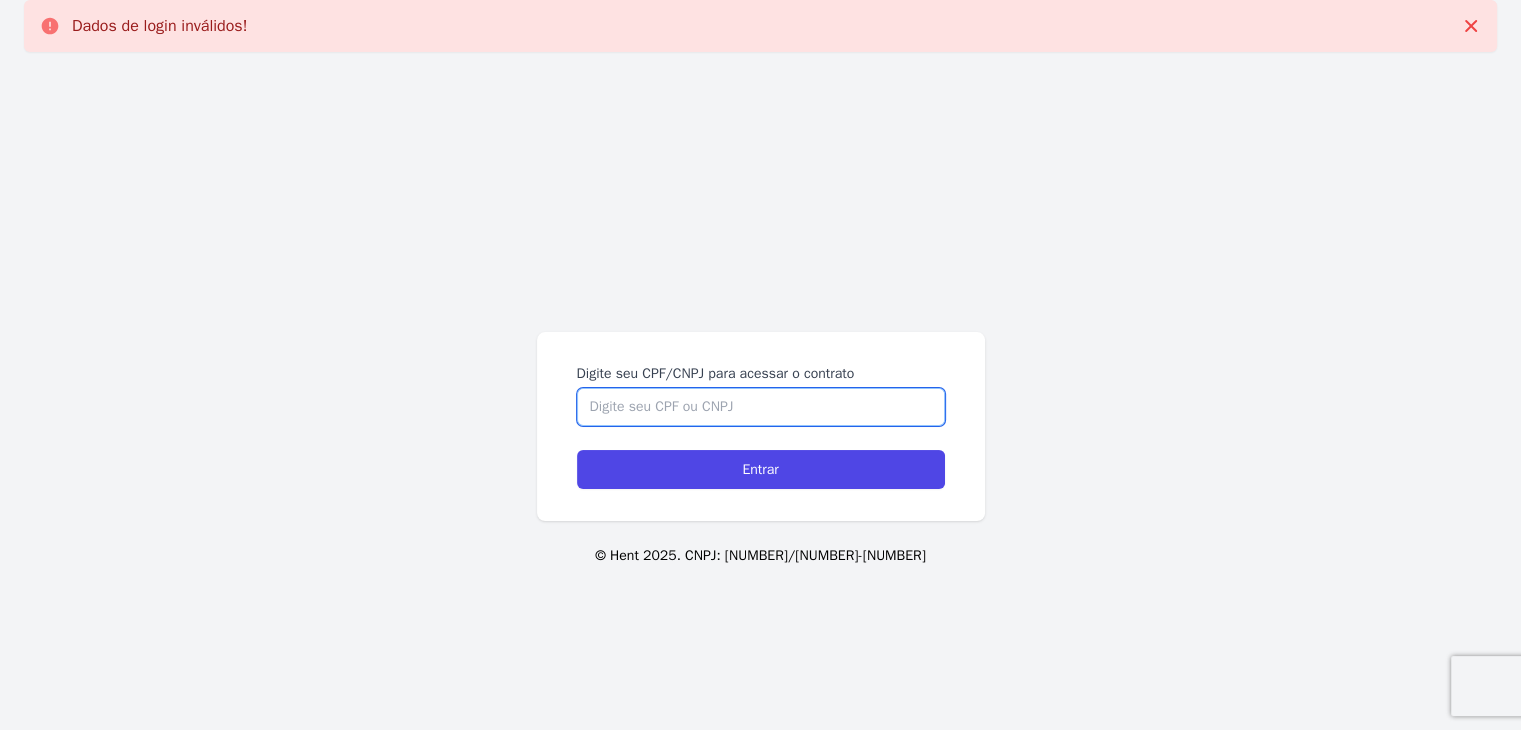 click on "Digite seu CPF/CNPJ para acessar o contrato" at bounding box center (761, 407) 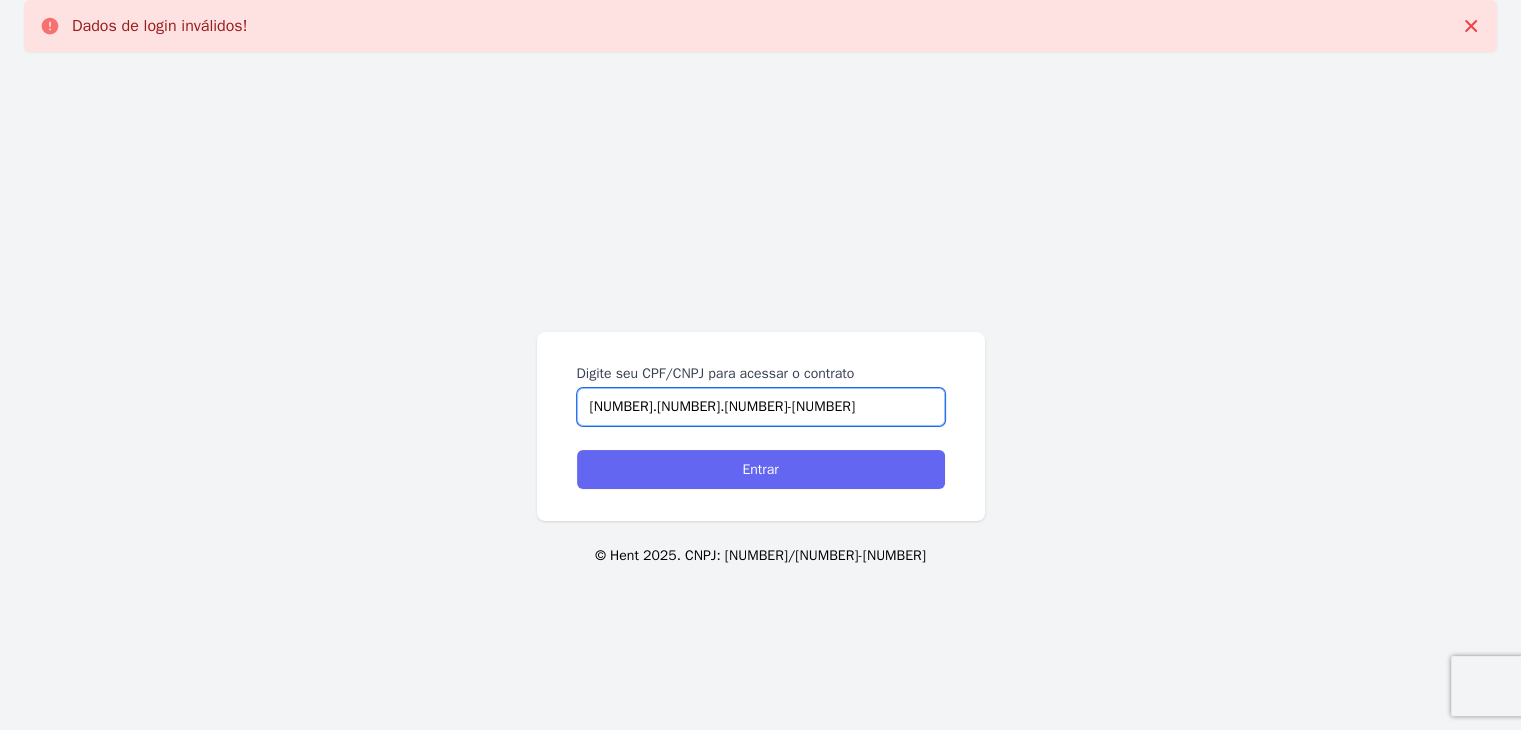 type on "[PHONE]" 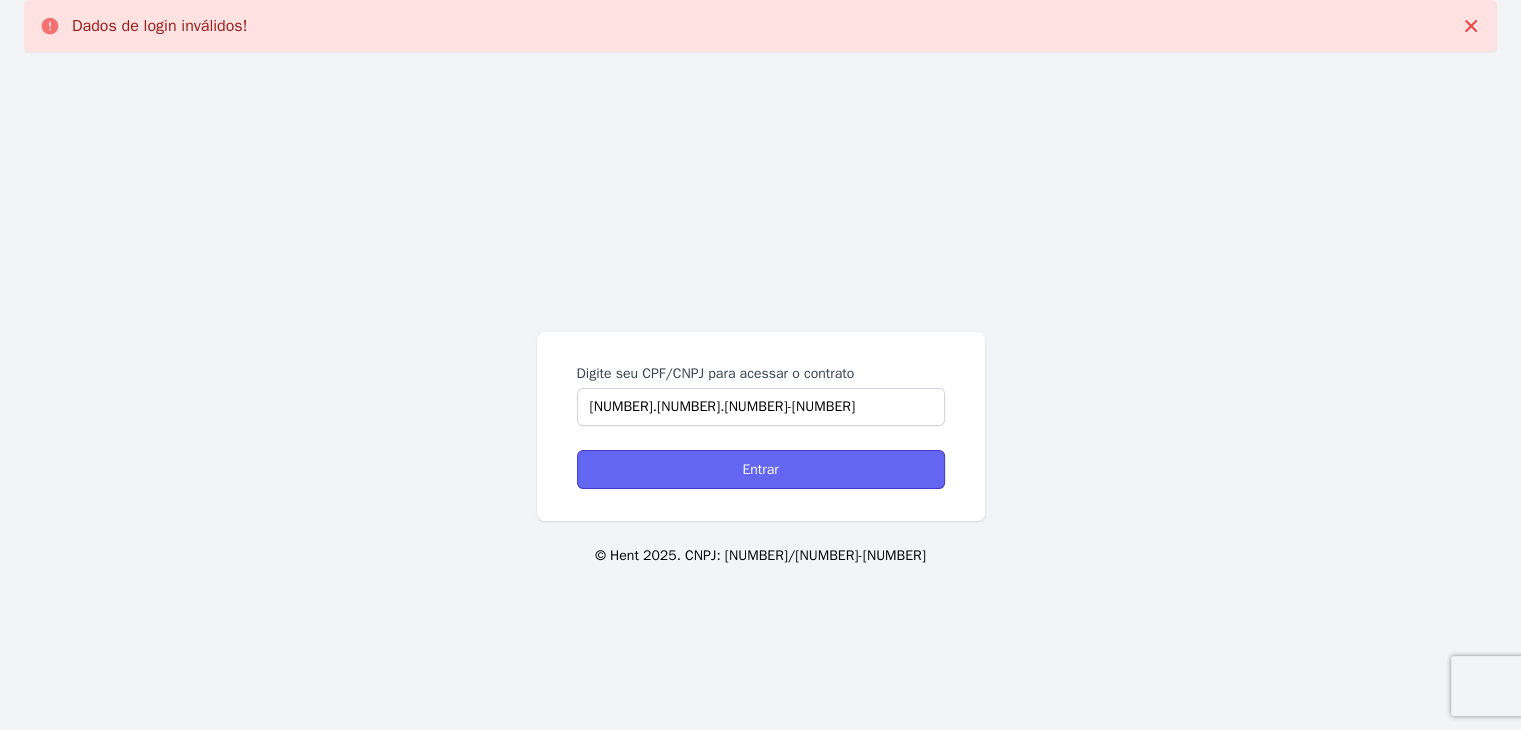 click on "Entrar" at bounding box center (761, 469) 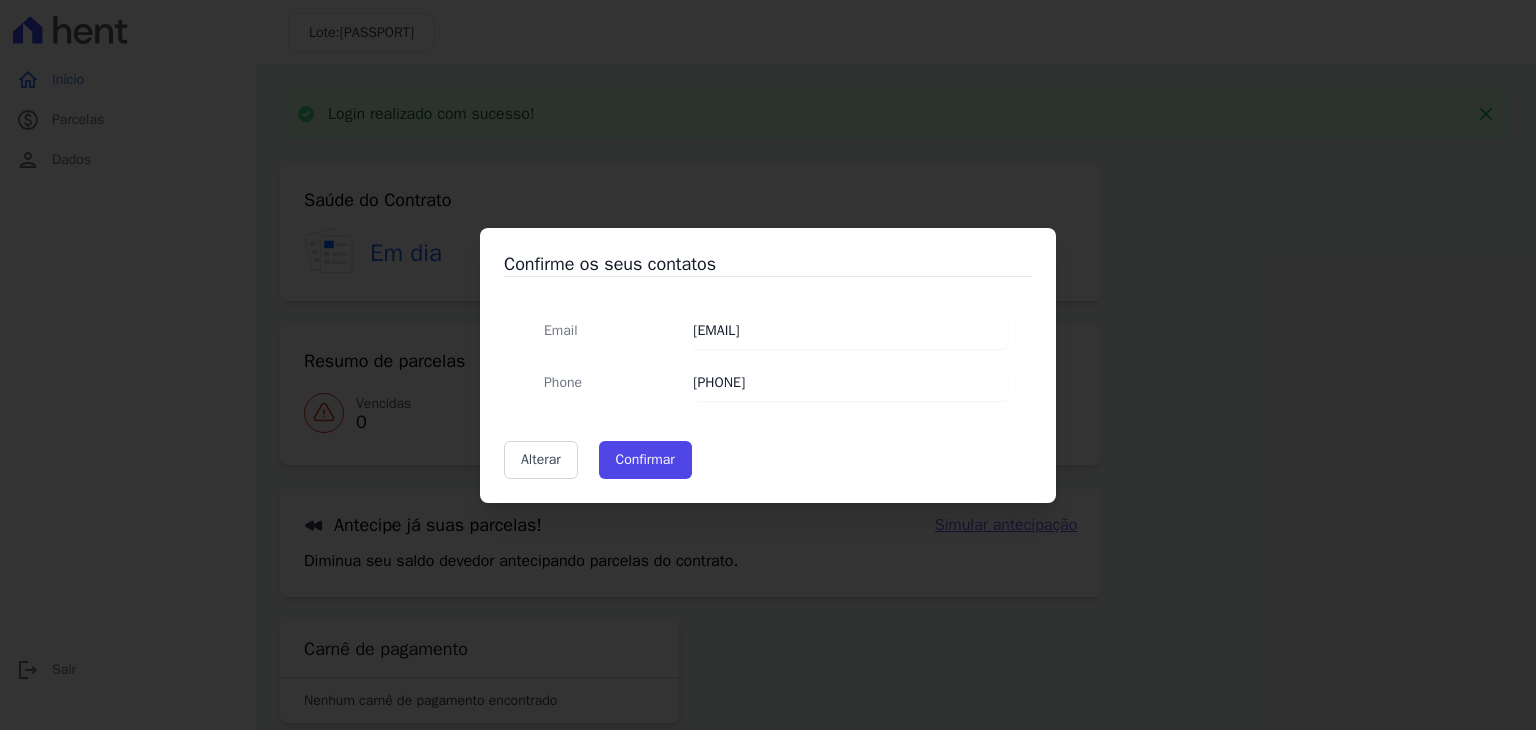 scroll, scrollTop: 0, scrollLeft: 0, axis: both 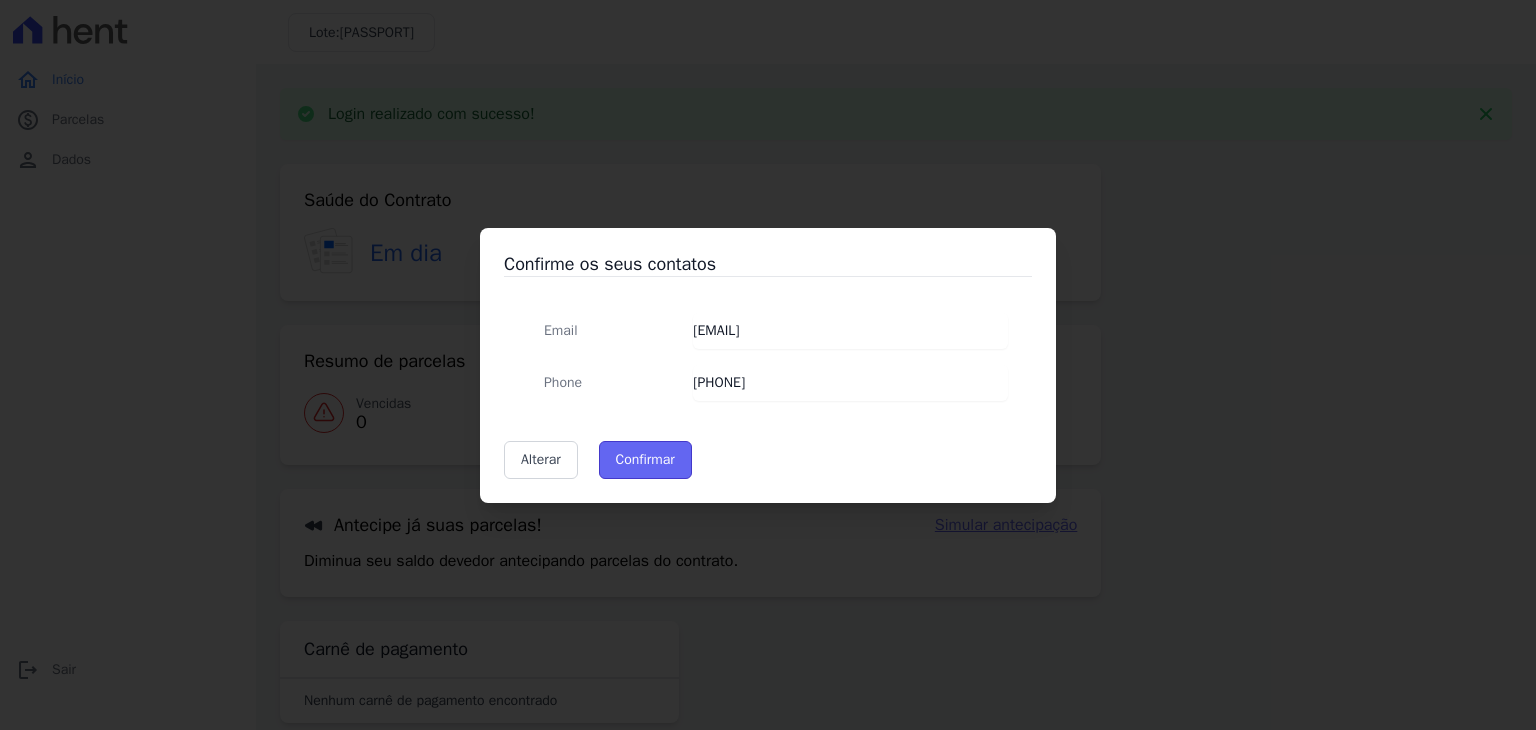 click on "Confirmar" at bounding box center (645, 460) 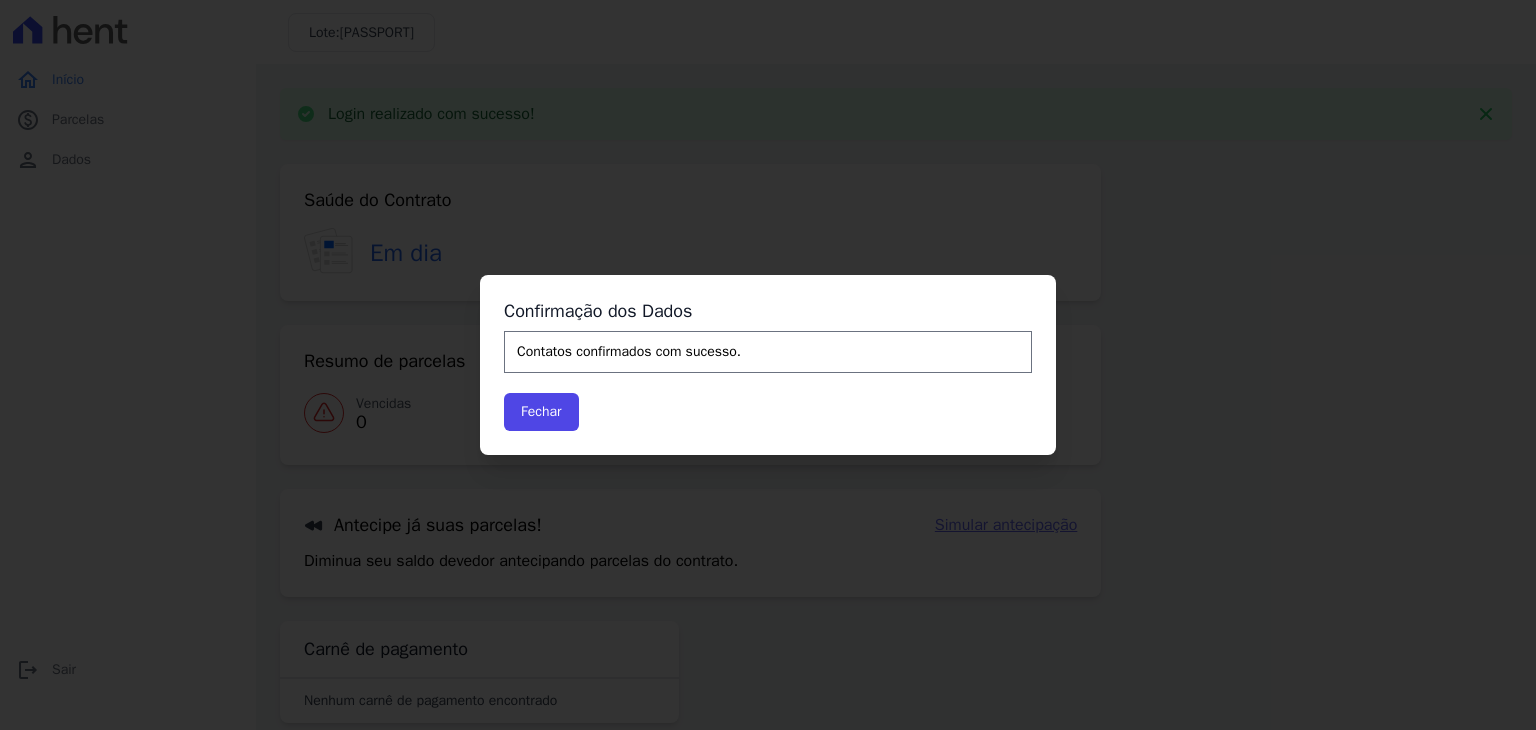 click on "Email
[EMAIL]
Phone
[PHONE]
Alterar
Confirmar
Aguarde...
Confirmação dos Dados
Contatos confirmados com sucesso.
Fechar
Atenção
Foi encontrado um problema ao tentar confirmar os dados.
Fechar" at bounding box center (768, 365) 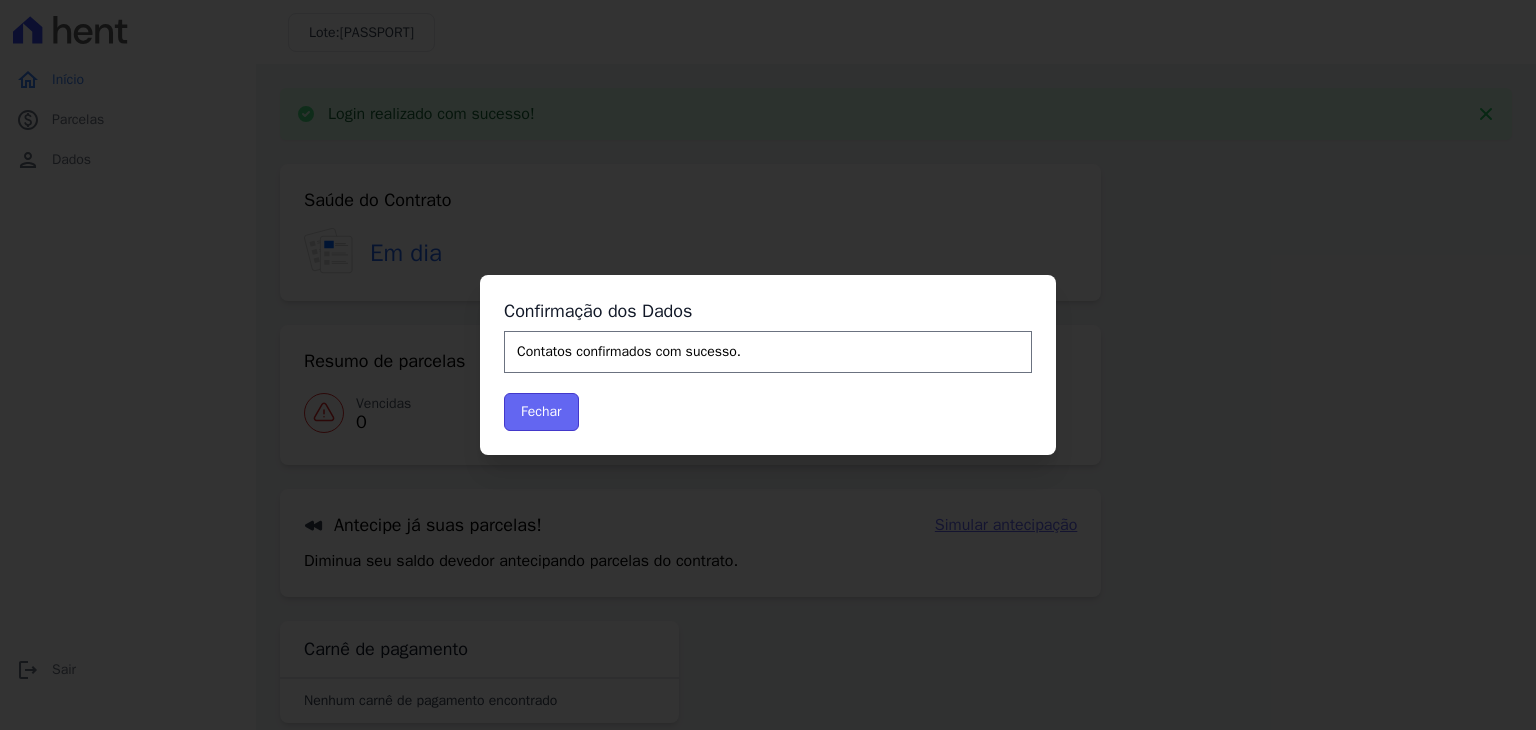 click on "Fechar" at bounding box center [541, 412] 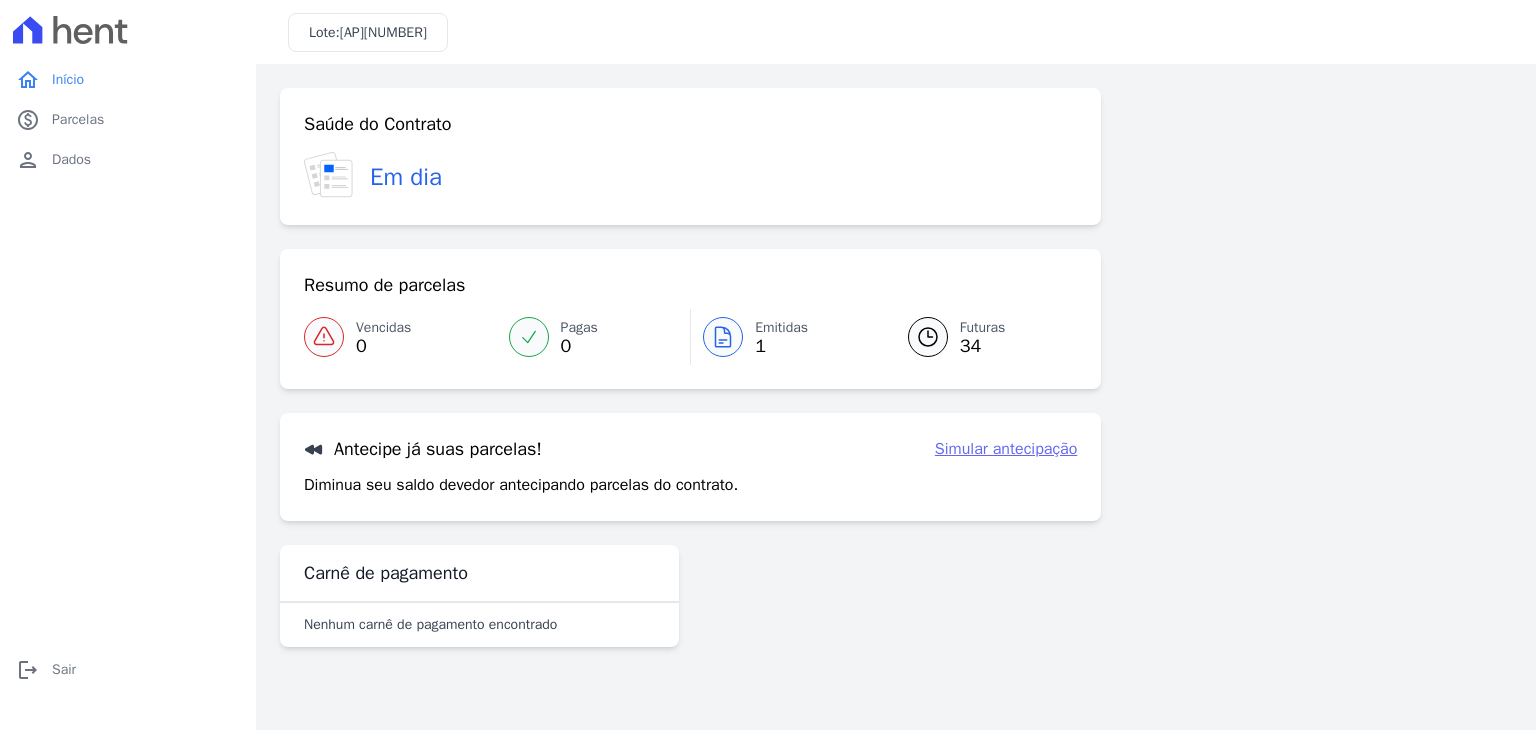 scroll, scrollTop: 0, scrollLeft: 0, axis: both 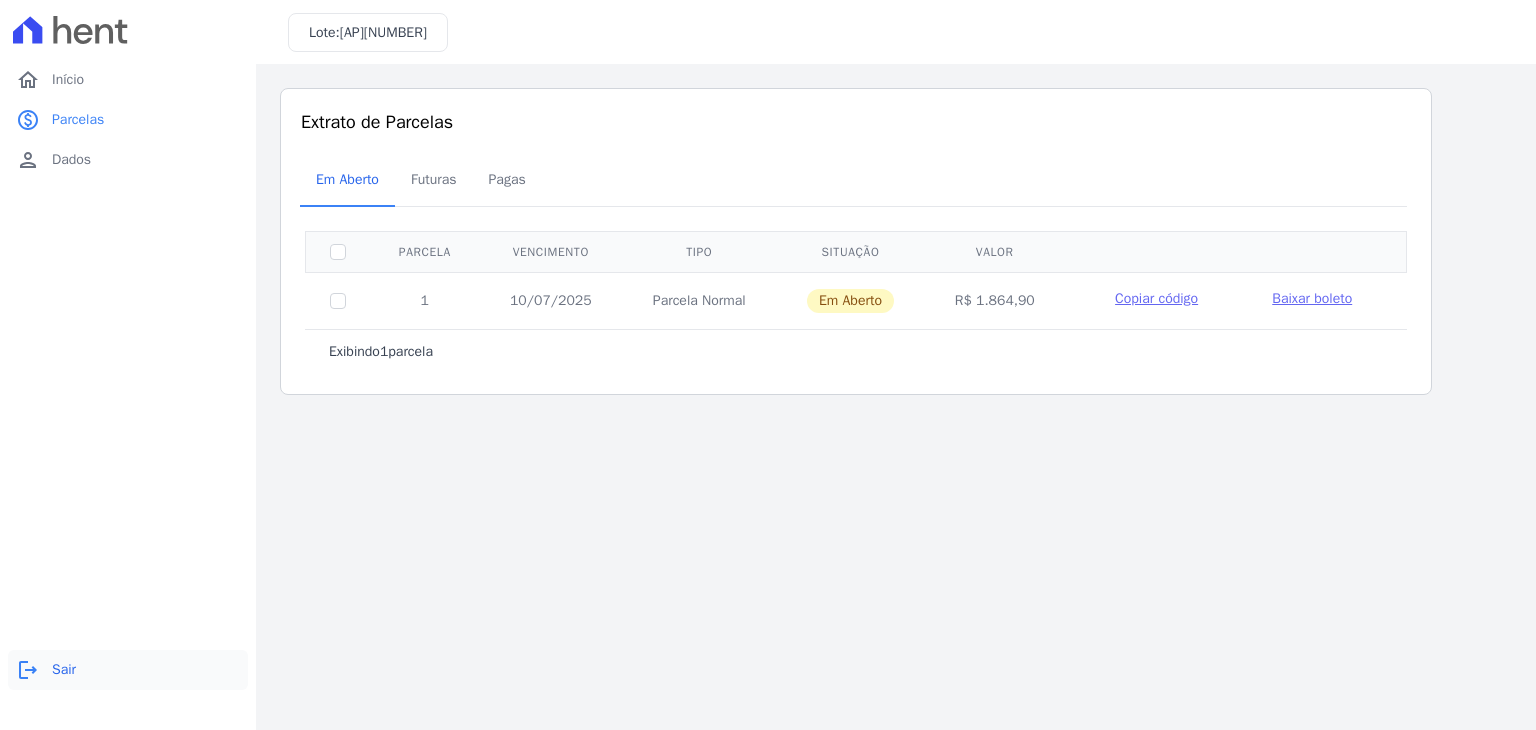 click on "logout" at bounding box center (28, 670) 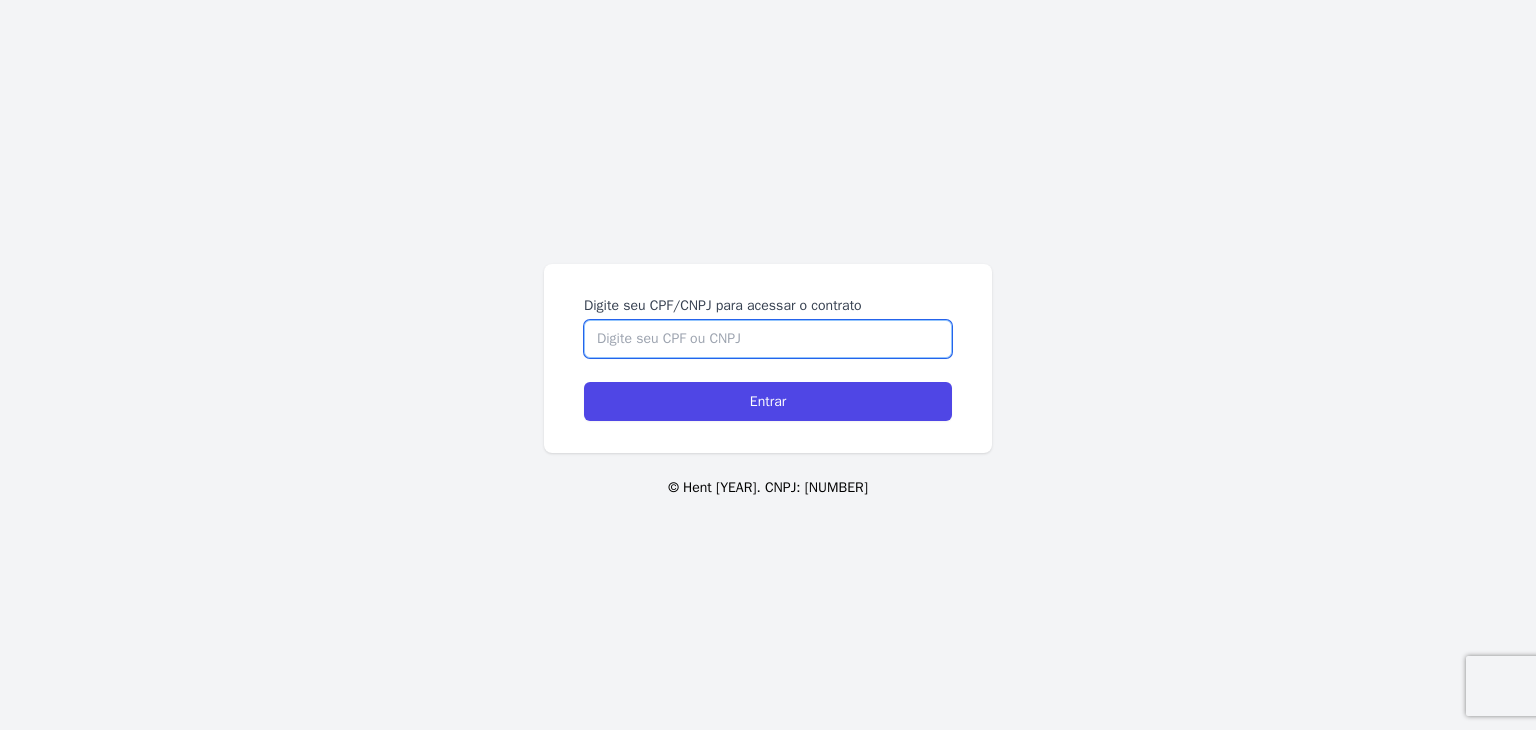 drag, startPoint x: 831, startPoint y: 324, endPoint x: 822, endPoint y: 338, distance: 16.643316 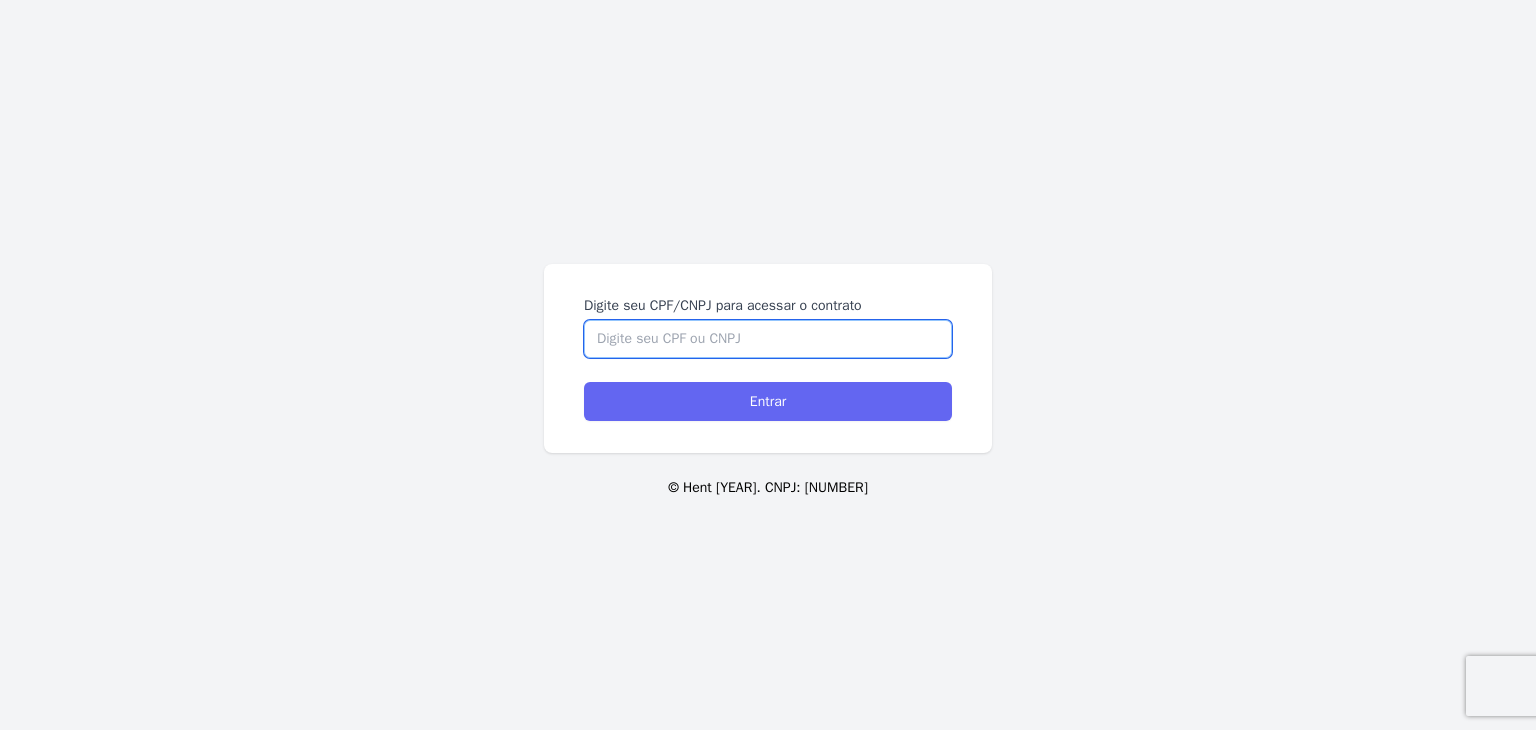paste on "388.544.178-07" 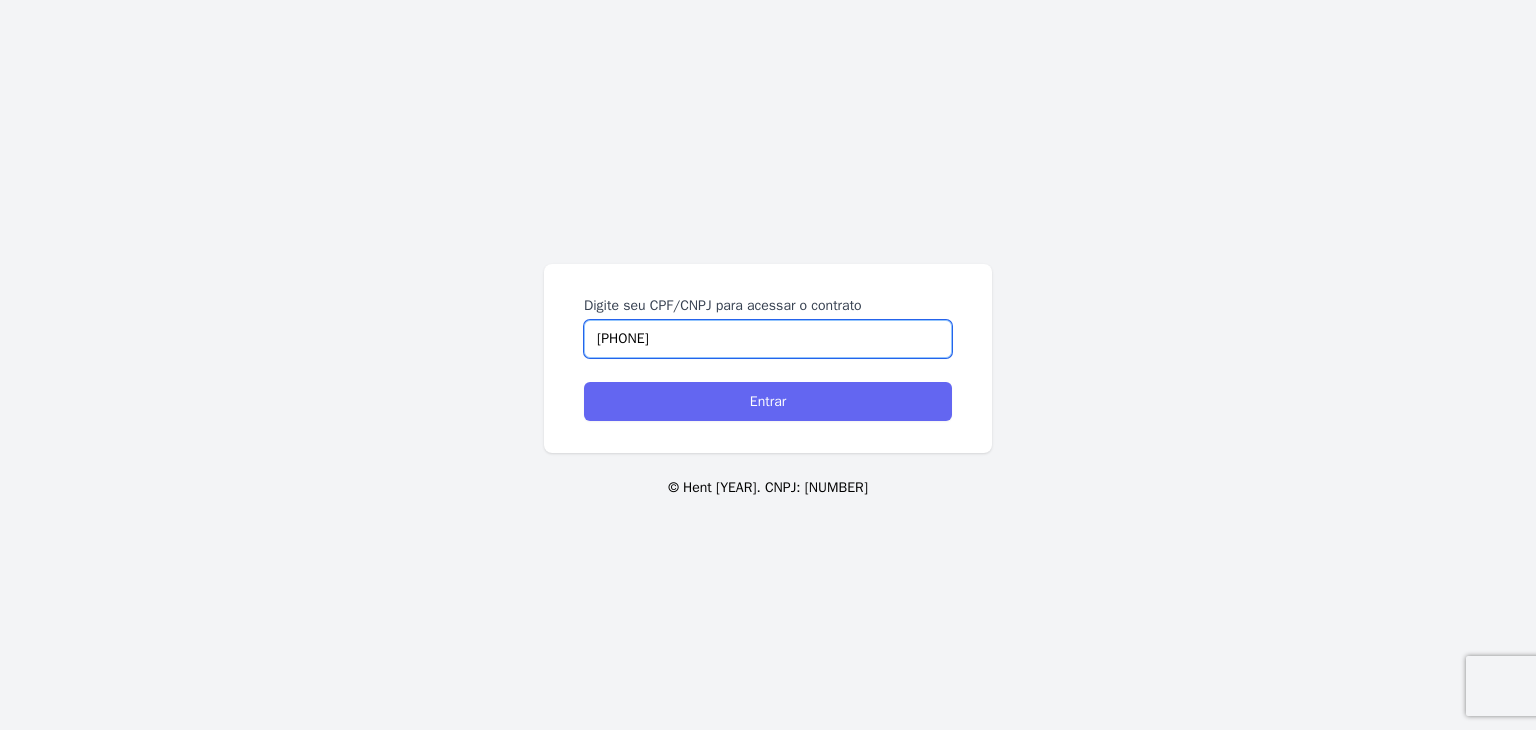 type on "388.544.178-07" 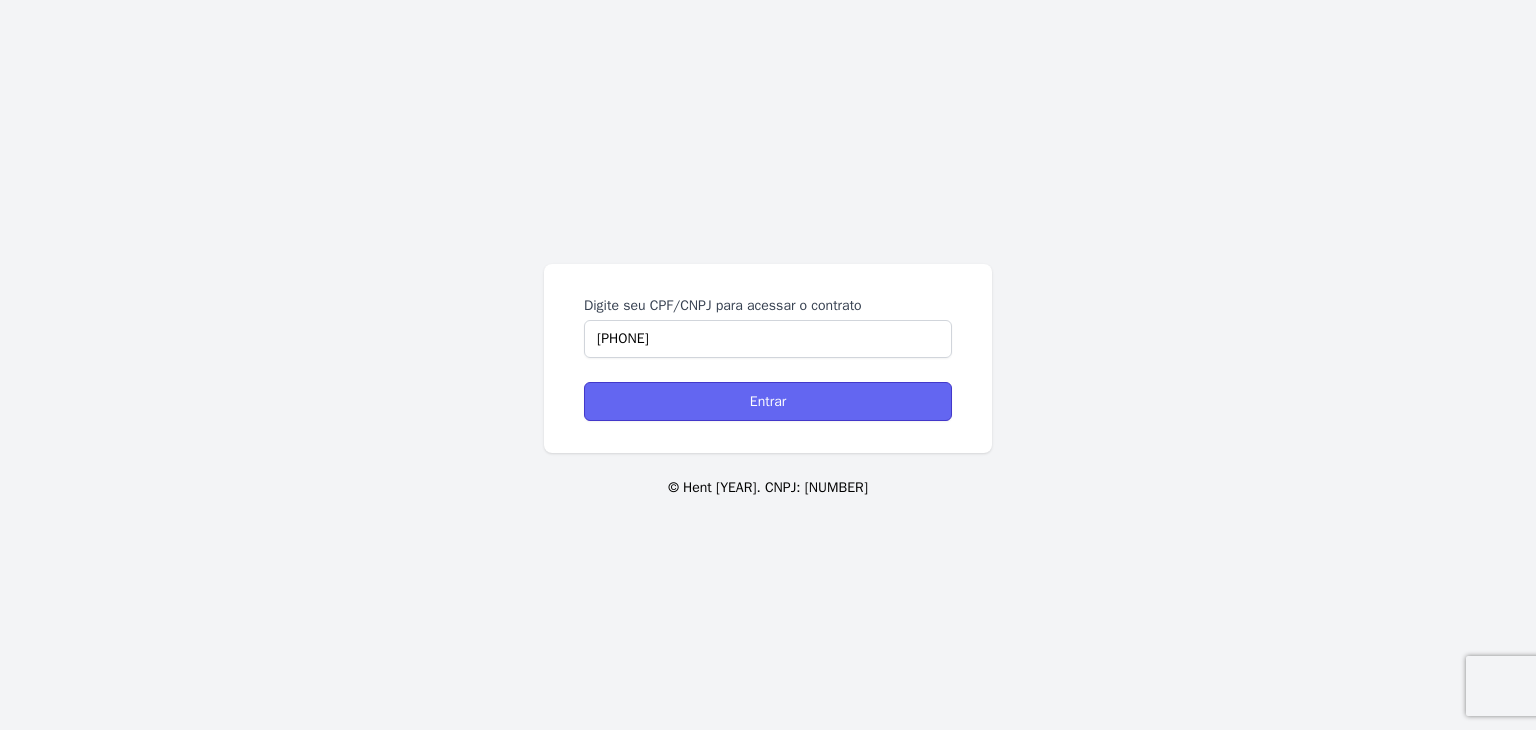 click on "Entrar" at bounding box center [768, 401] 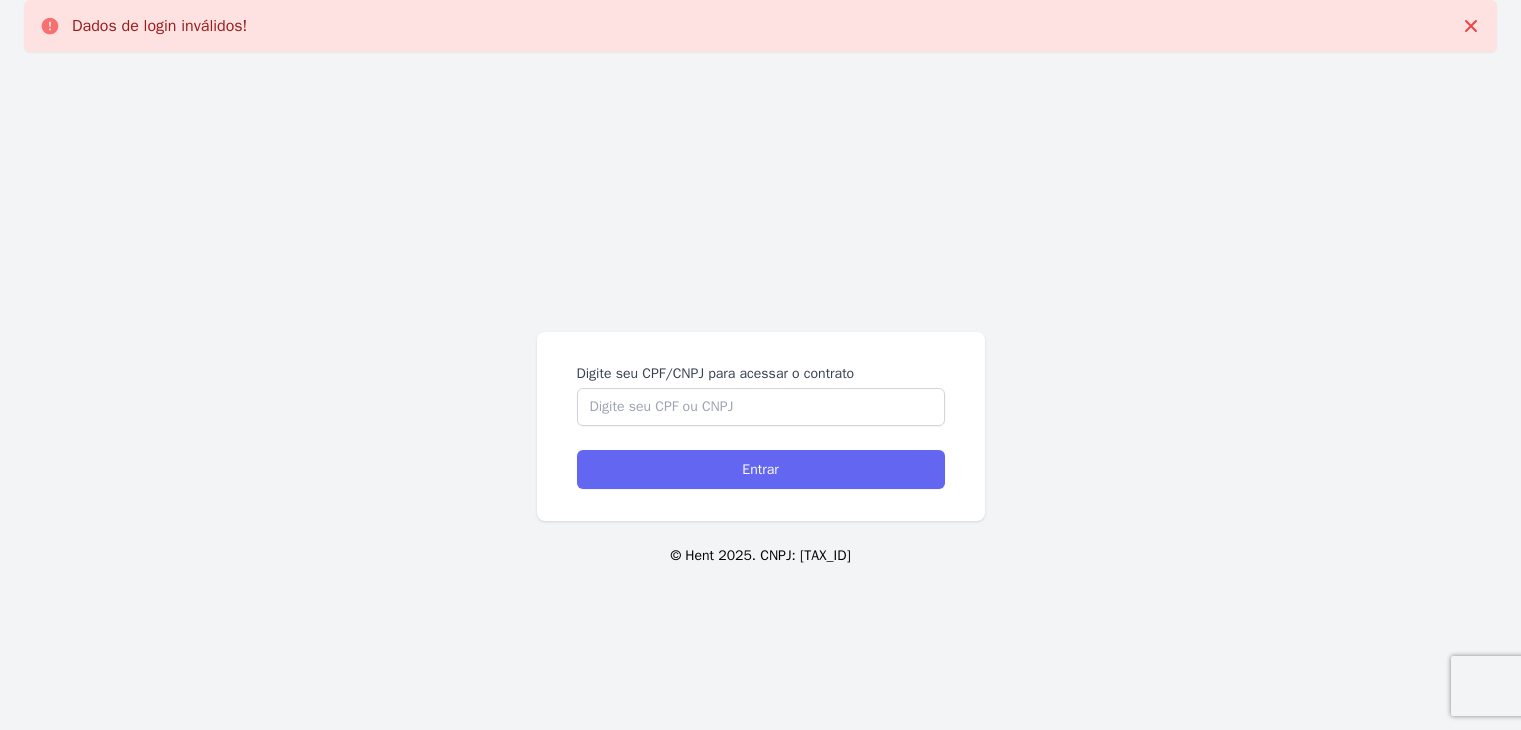 scroll, scrollTop: 0, scrollLeft: 0, axis: both 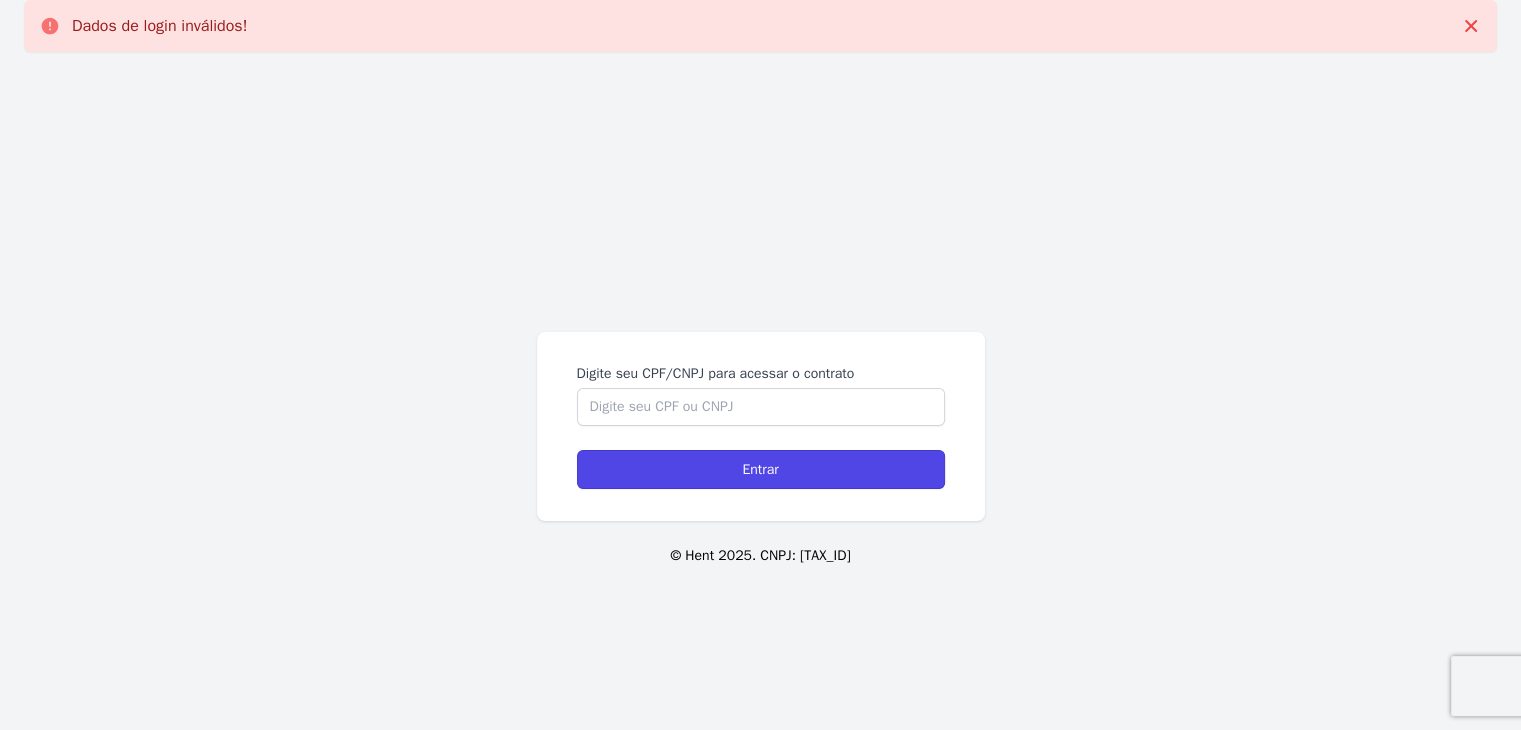 drag, startPoint x: 808, startPoint y: 453, endPoint x: 809, endPoint y: 437, distance: 16.03122 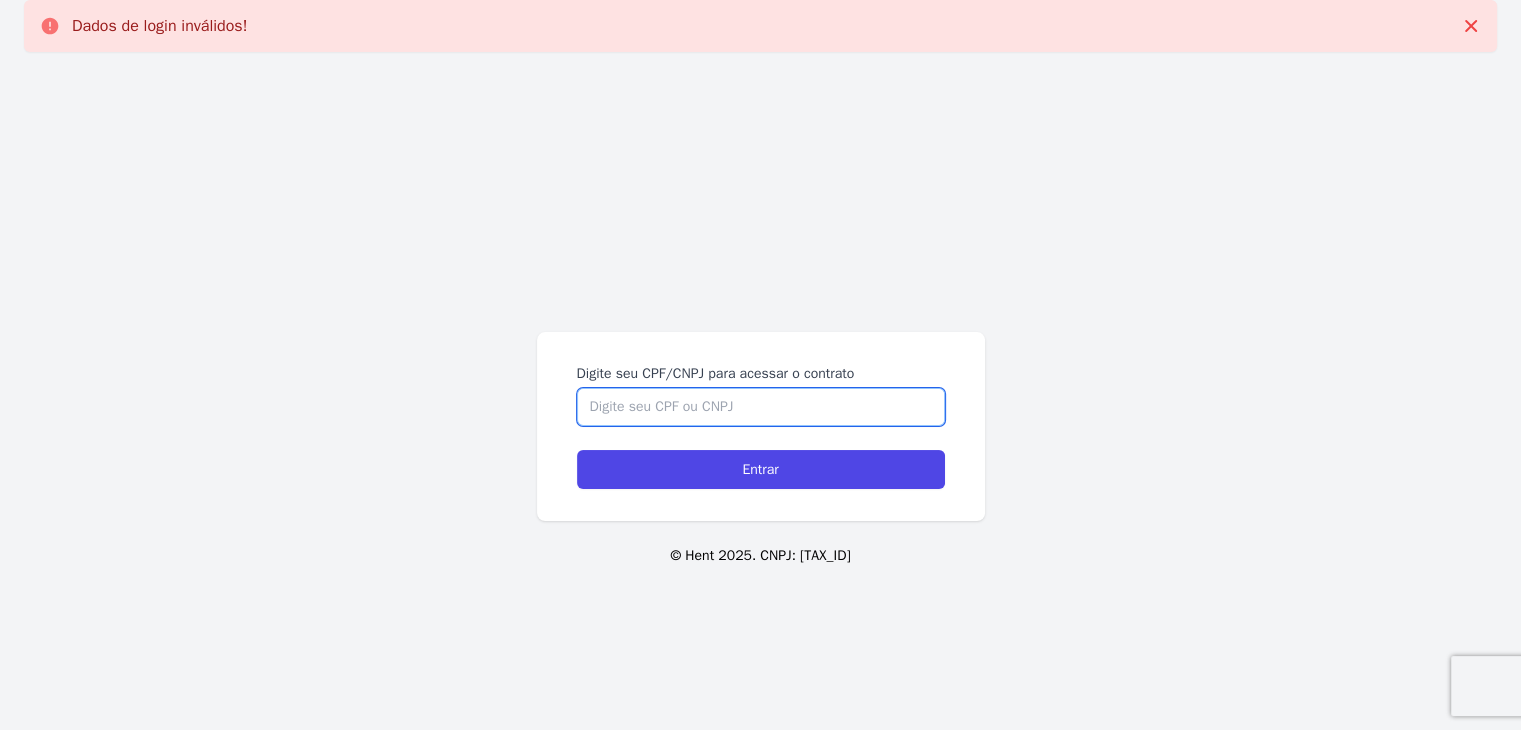 click on "Digite seu CPF/CNPJ para acessar o contrato" at bounding box center (761, 407) 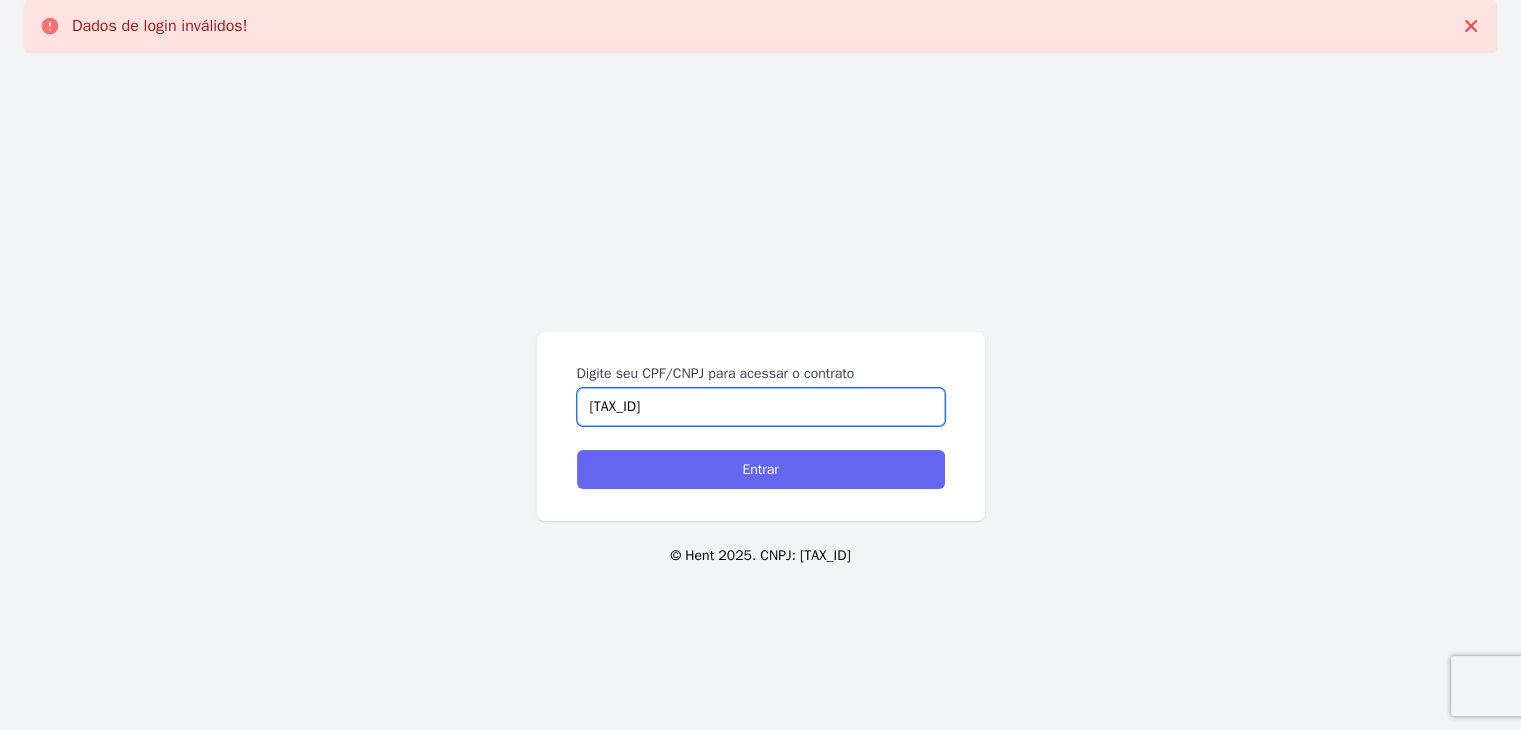 type on "388.544.178-07" 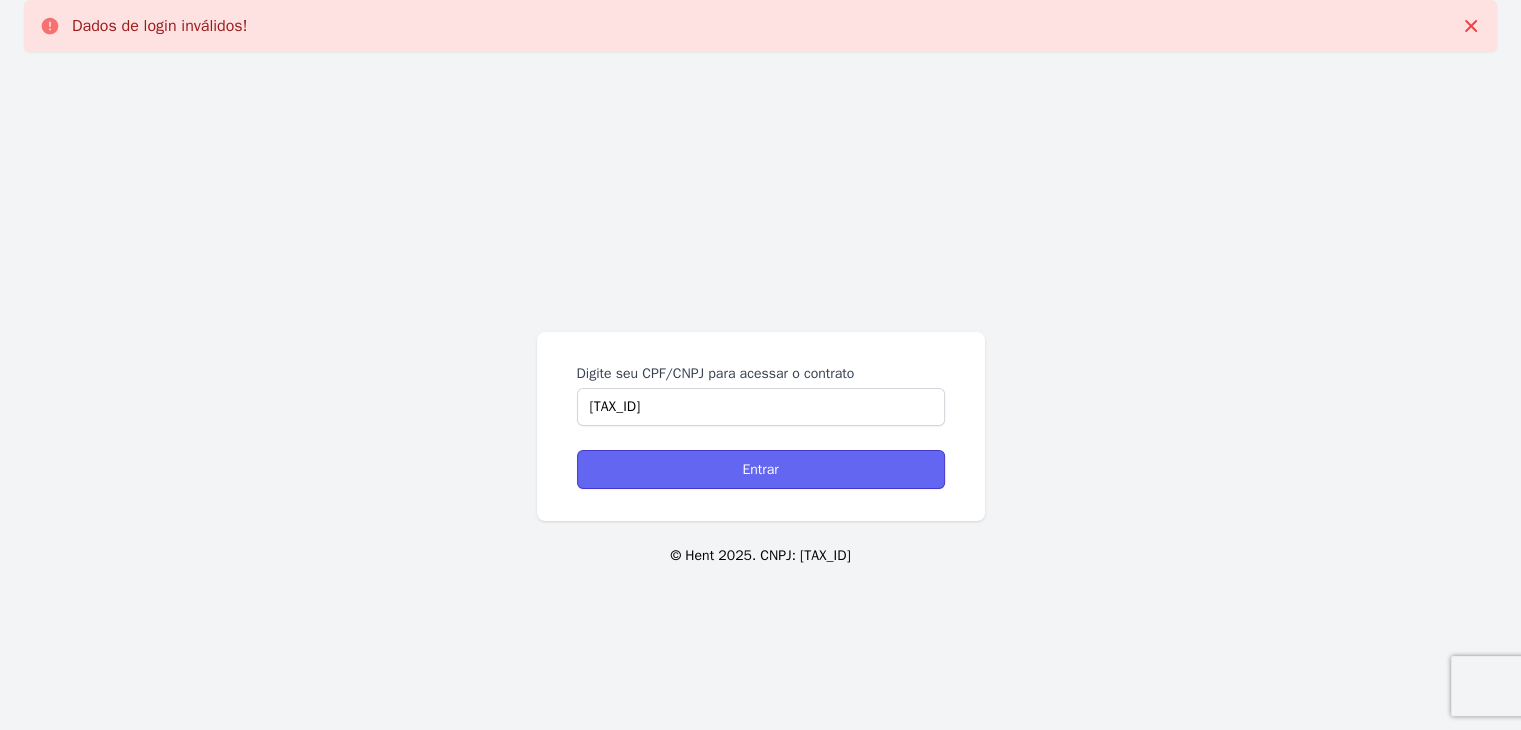 click on "Entrar" at bounding box center [761, 469] 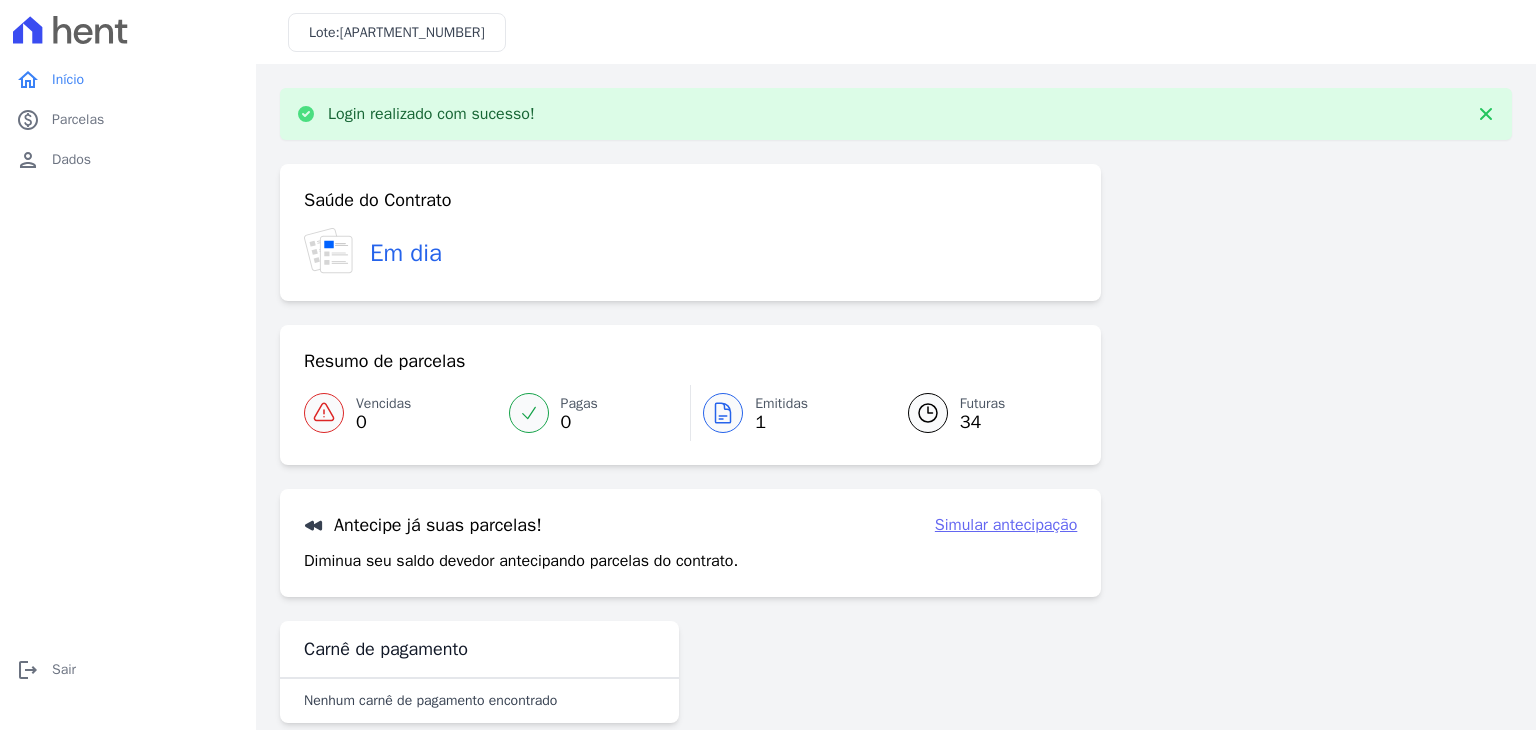 scroll, scrollTop: 0, scrollLeft: 0, axis: both 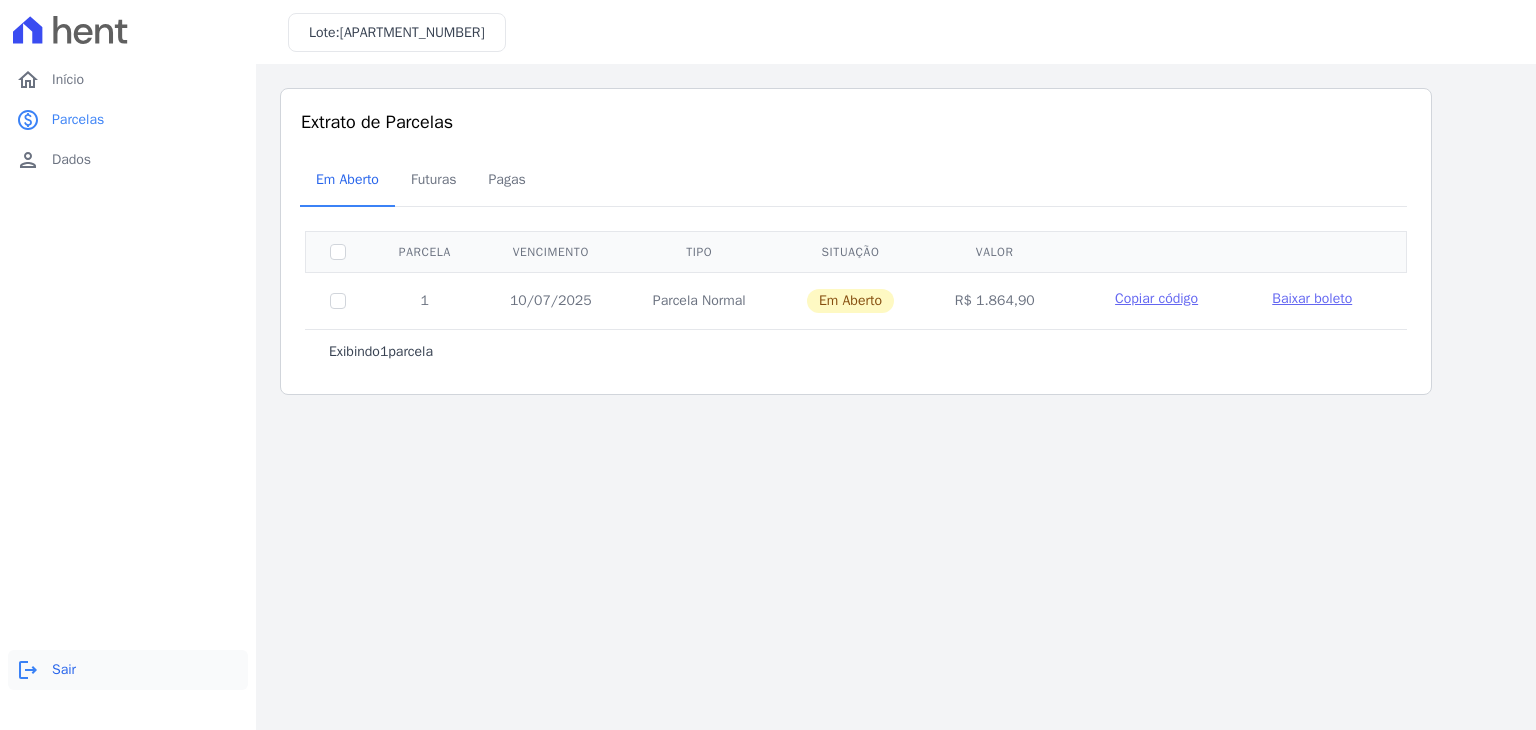 click on "Sair" at bounding box center [64, 670] 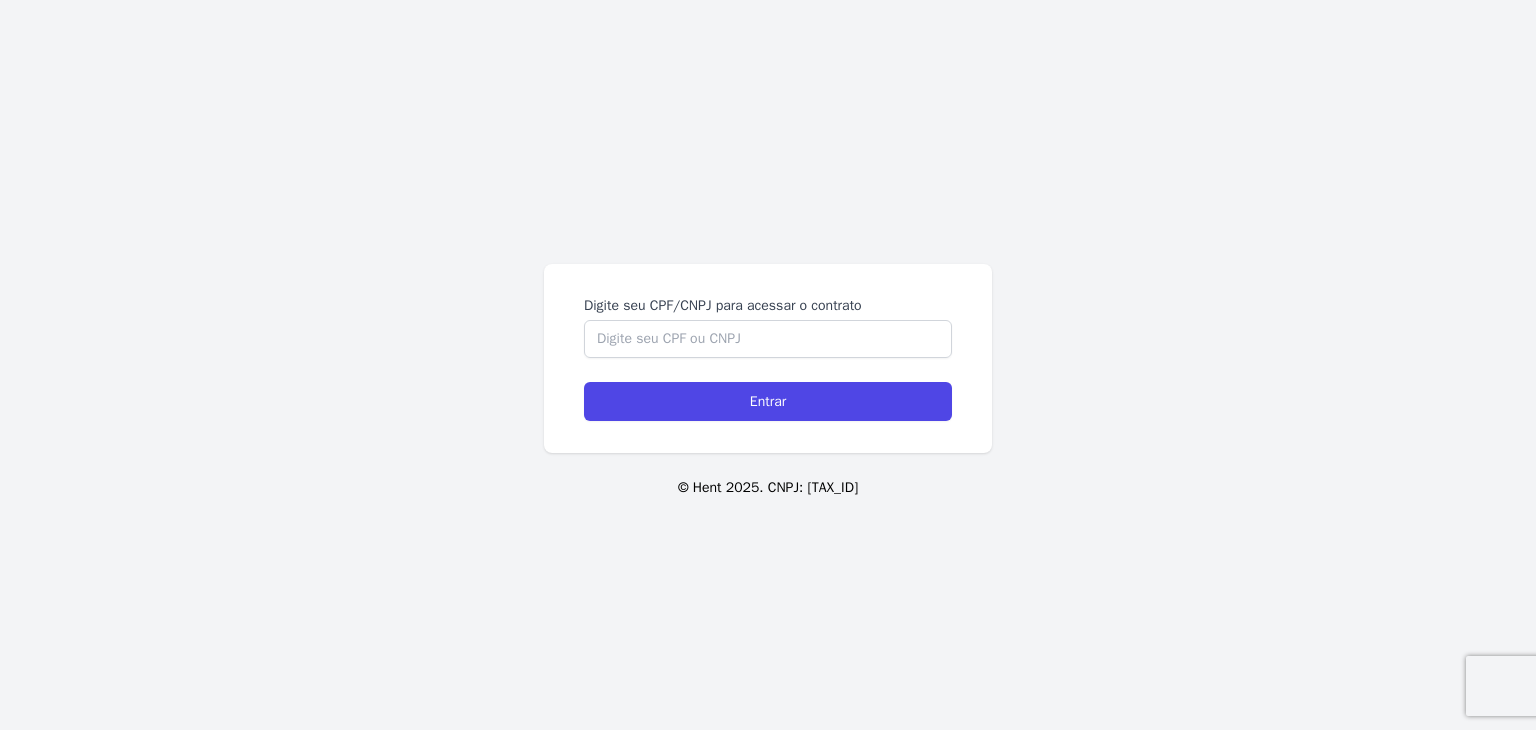 scroll, scrollTop: 0, scrollLeft: 0, axis: both 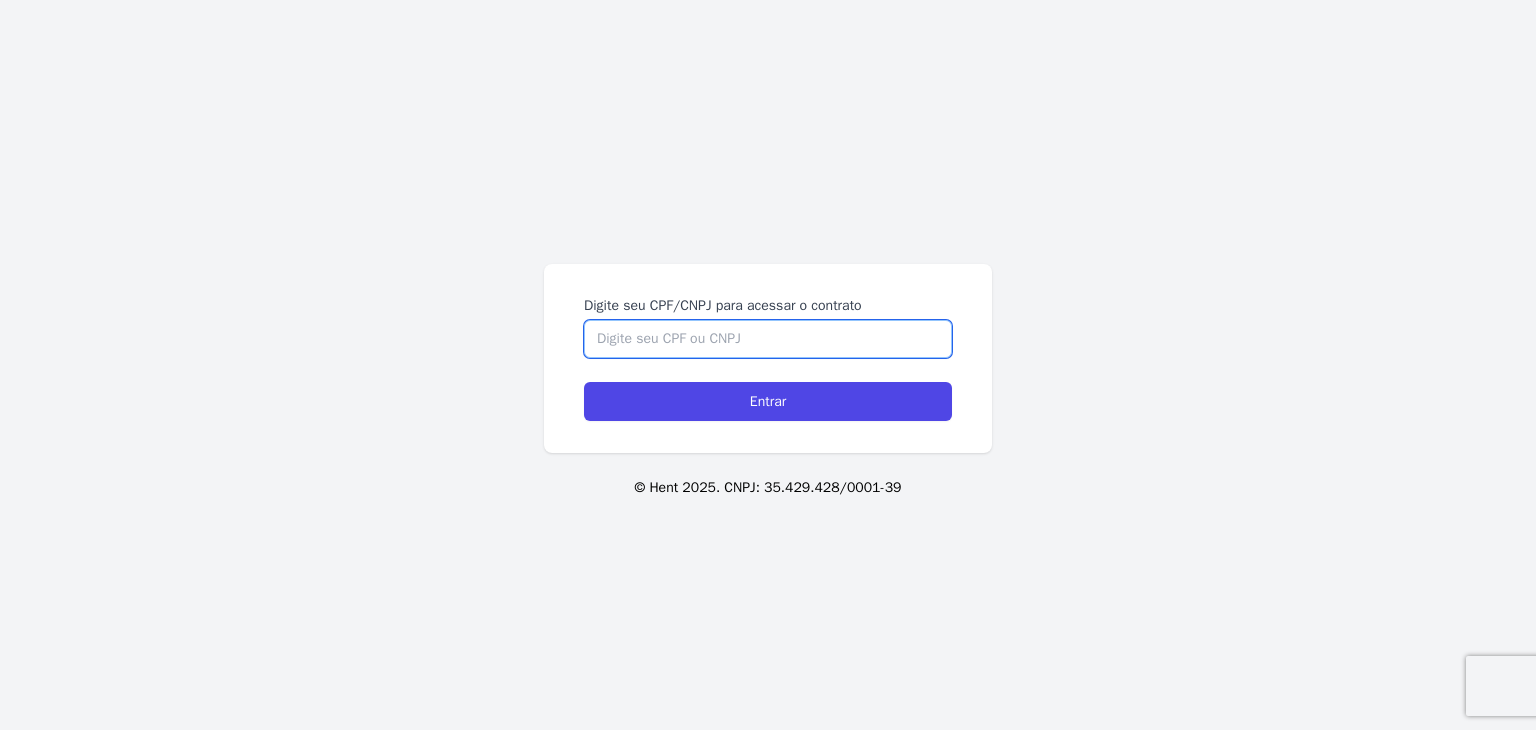 click on "Digite seu CPF/CNPJ para acessar o contrato" at bounding box center [768, 339] 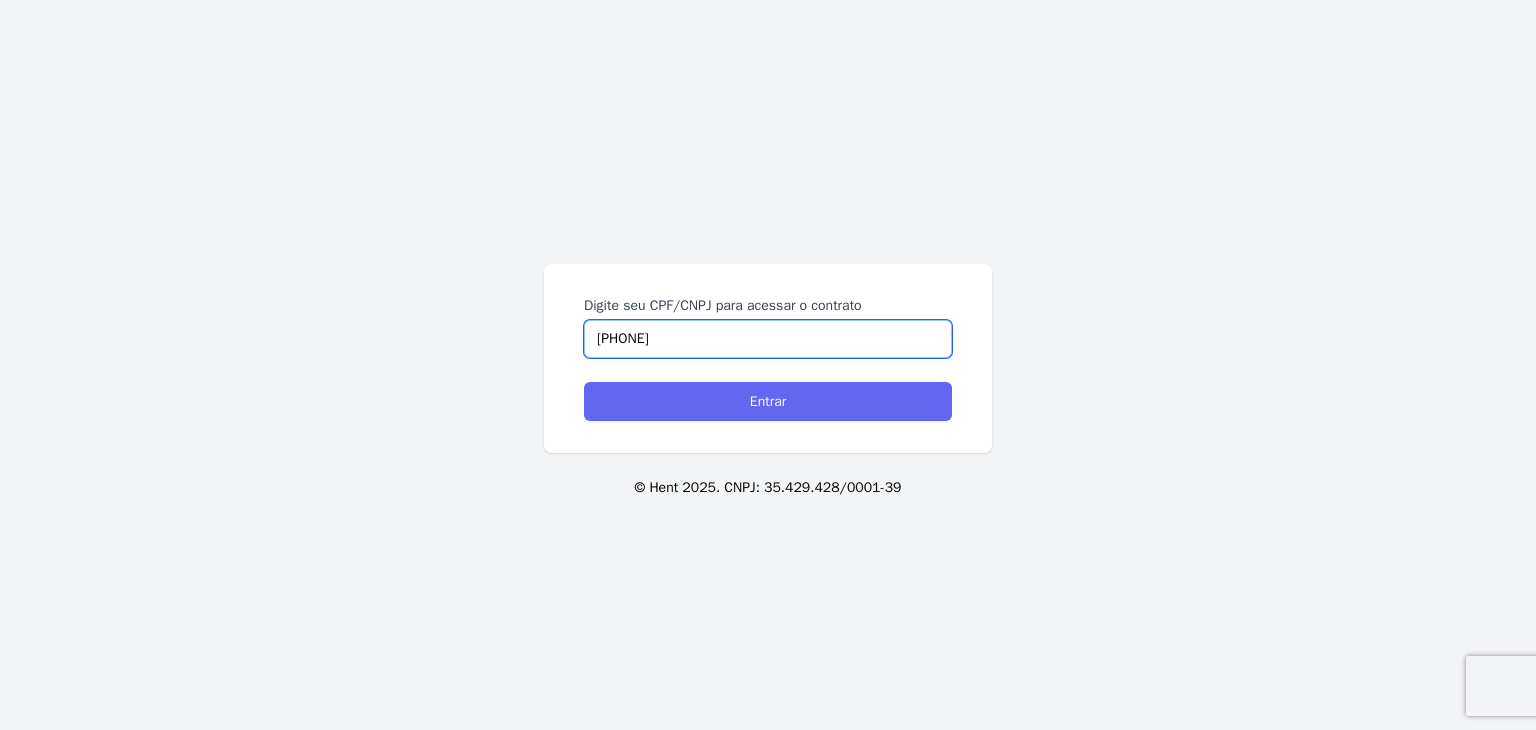 type on "[PHONE]" 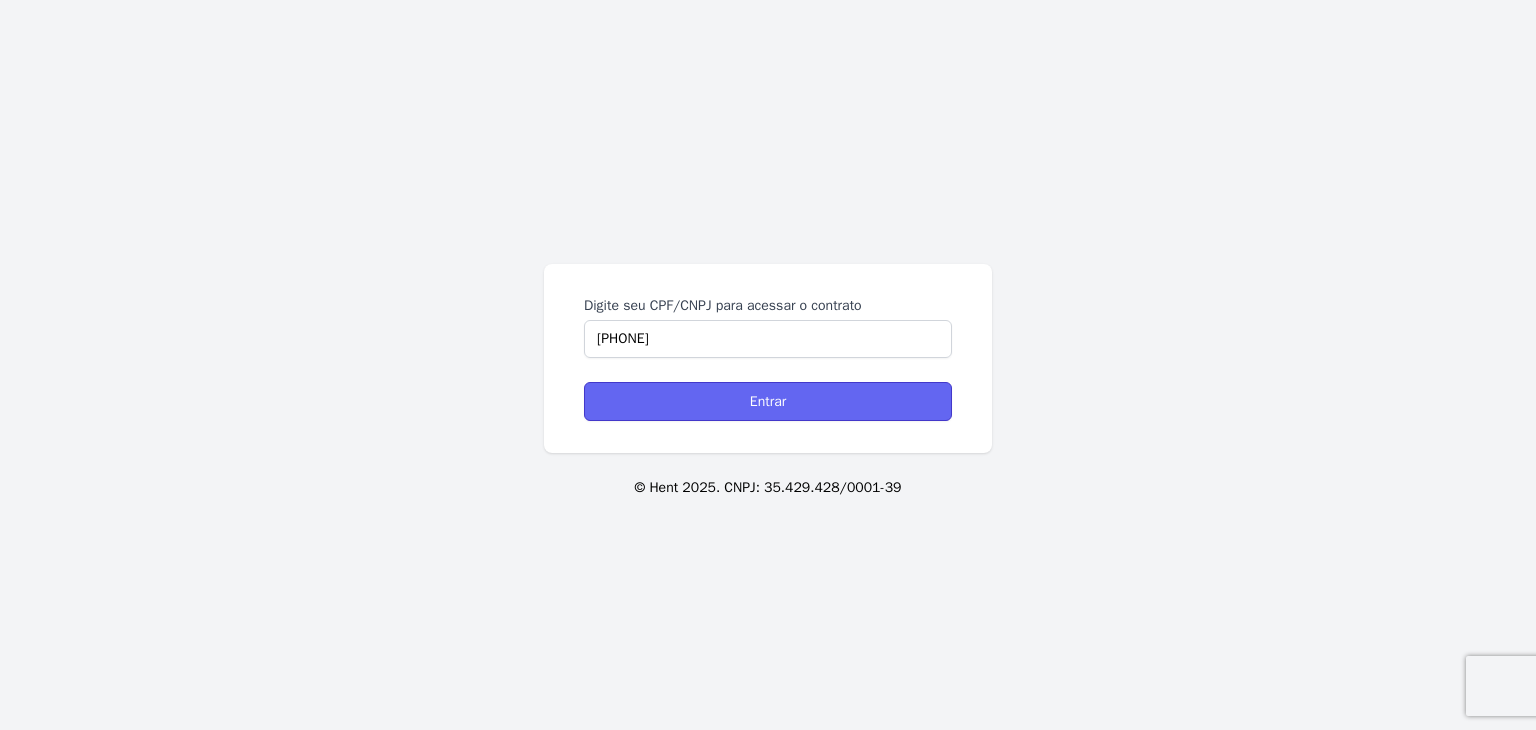 click on "Entrar" at bounding box center [768, 401] 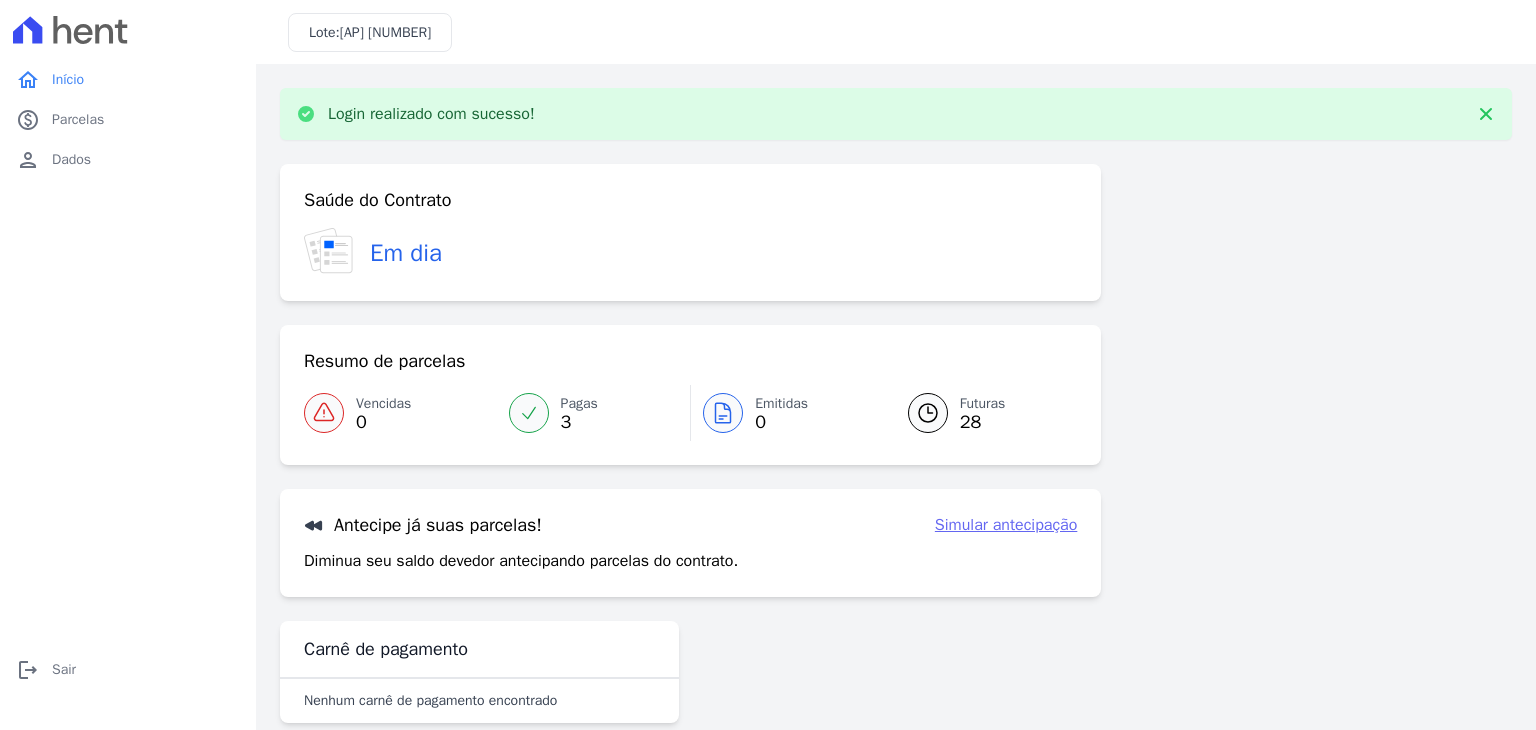 scroll, scrollTop: 0, scrollLeft: 0, axis: both 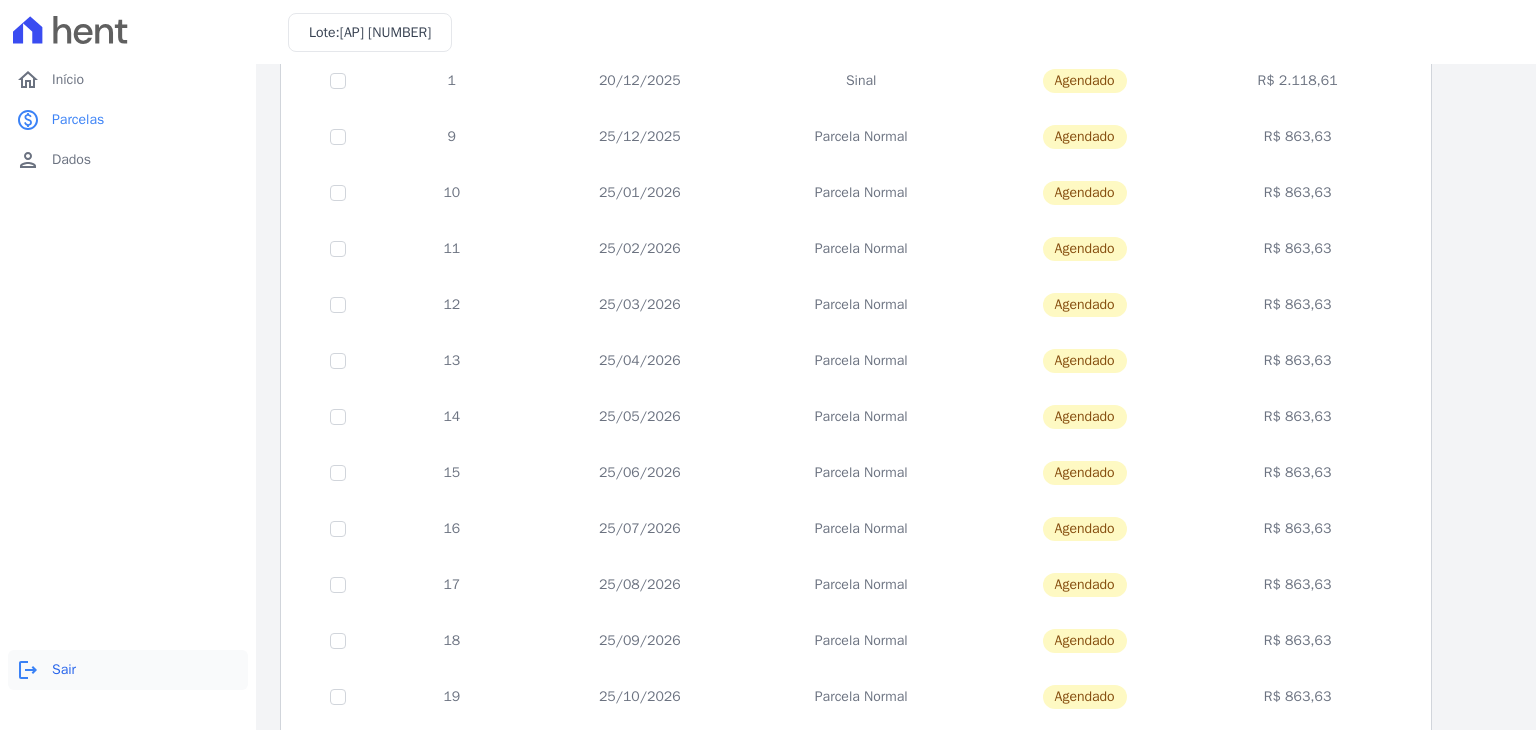 drag, startPoint x: 45, startPoint y: 689, endPoint x: 44, endPoint y: 674, distance: 15.033297 